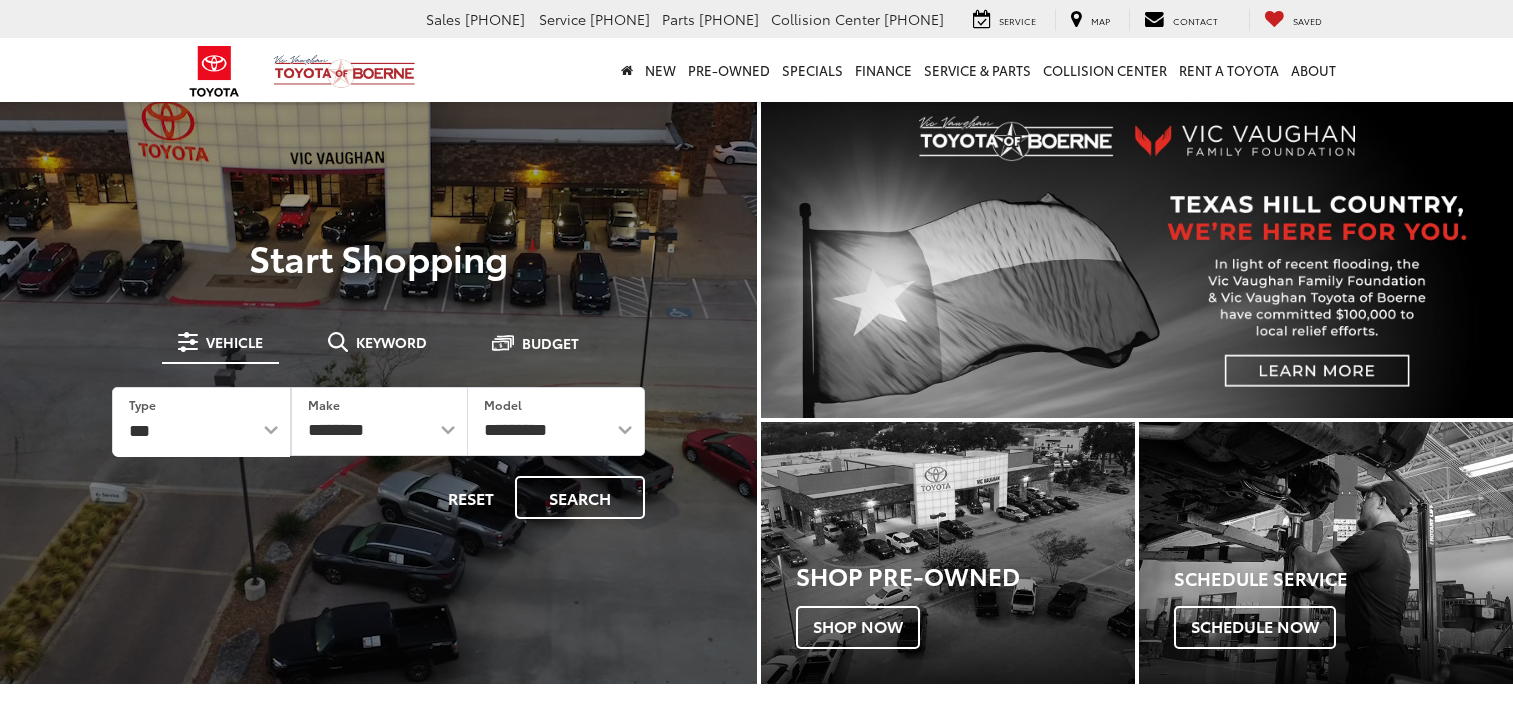 scroll, scrollTop: 0, scrollLeft: 0, axis: both 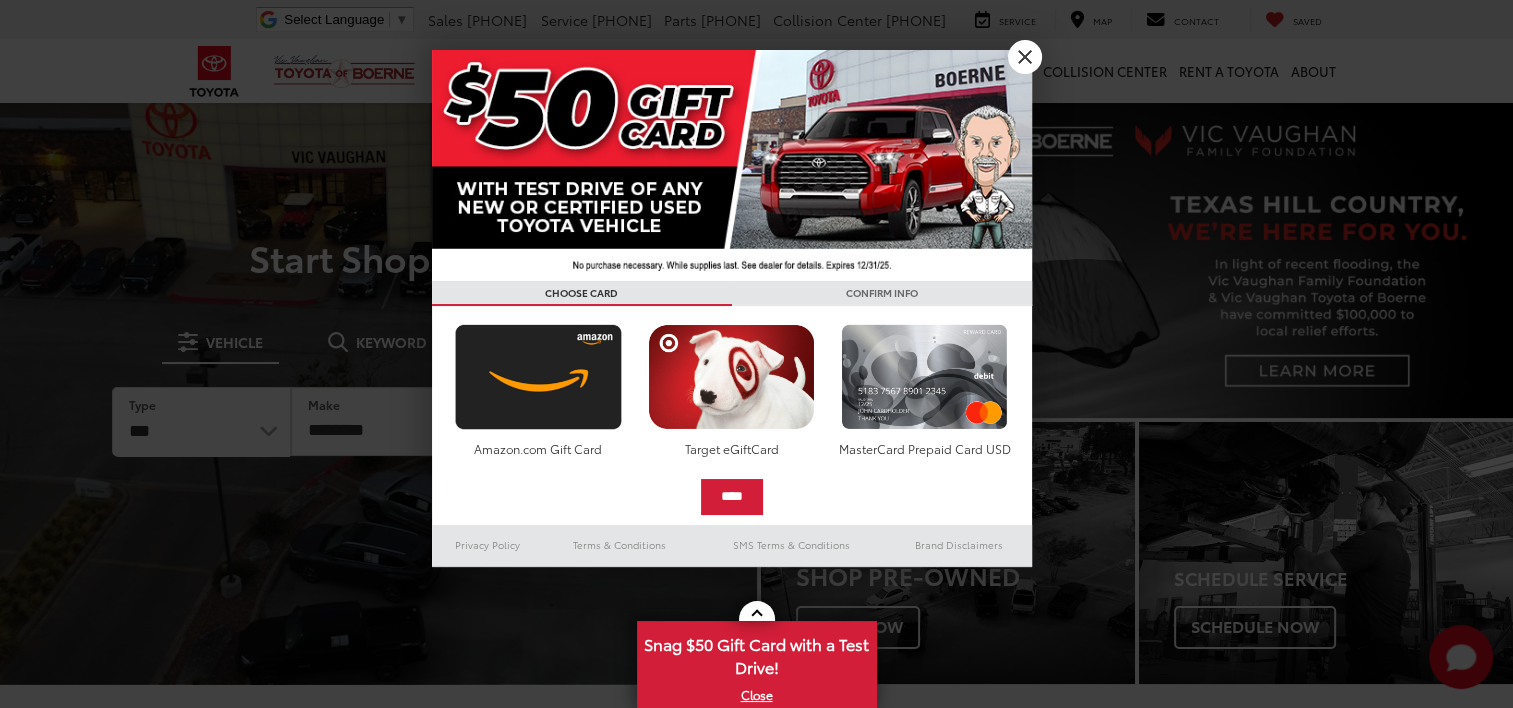 click at bounding box center [756, 354] 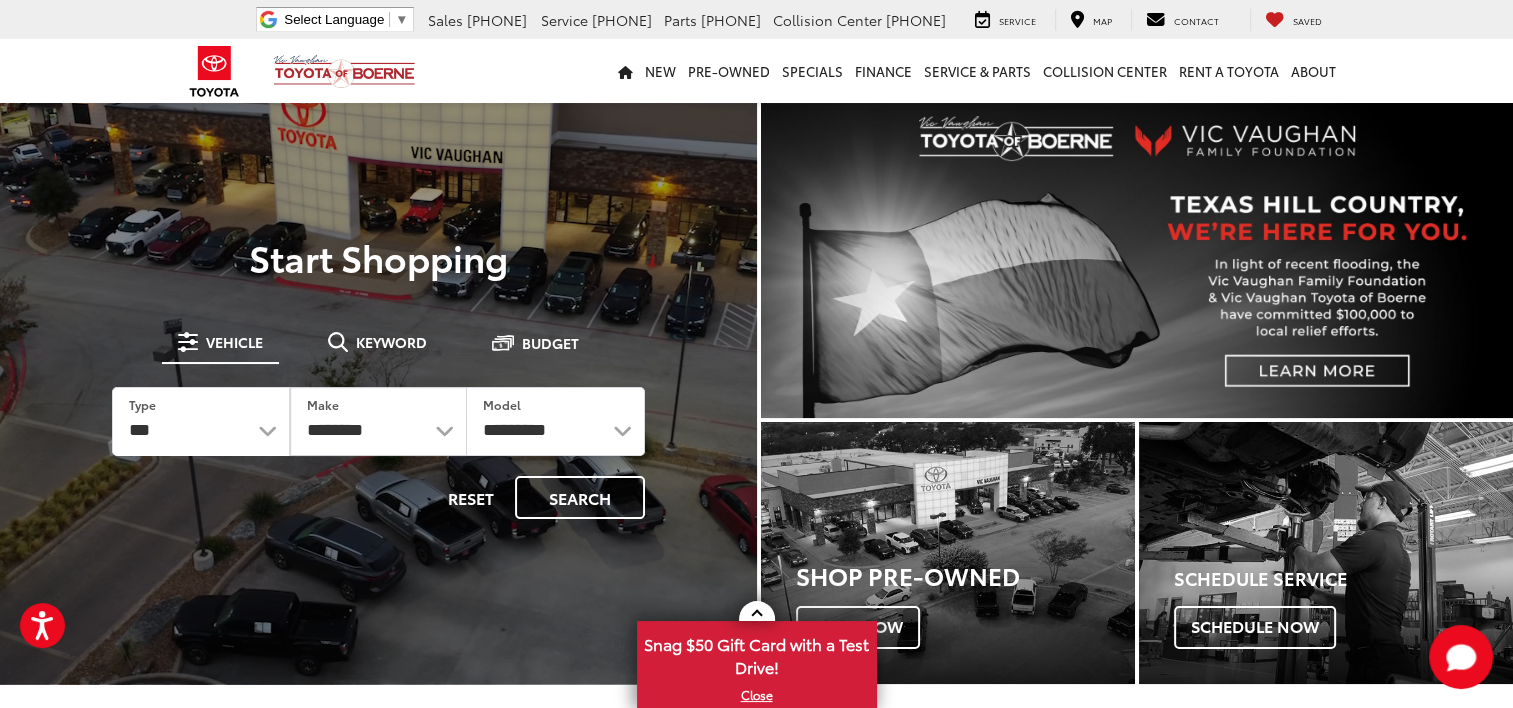 scroll, scrollTop: 0, scrollLeft: 0, axis: both 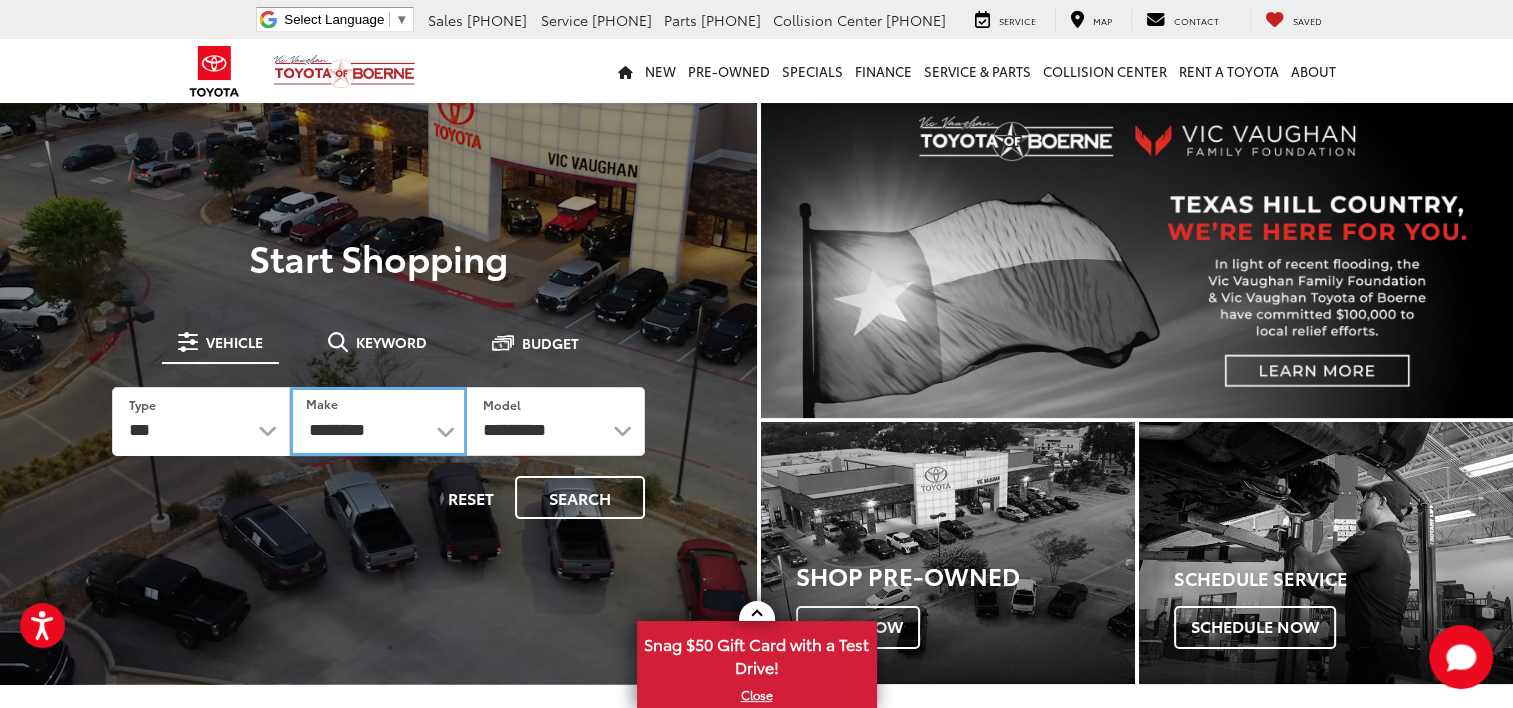 click on "**********" at bounding box center (378, 421) 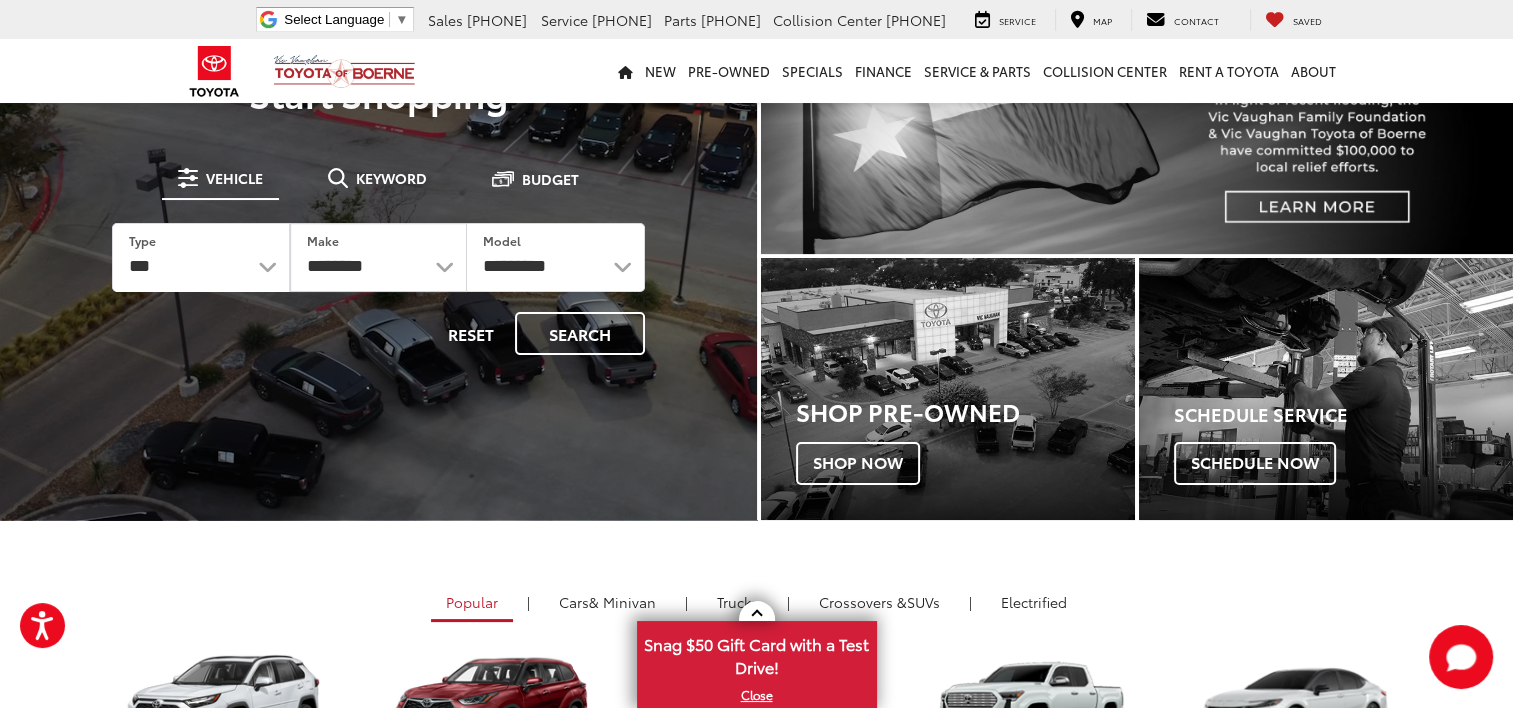scroll, scrollTop: 400, scrollLeft: 0, axis: vertical 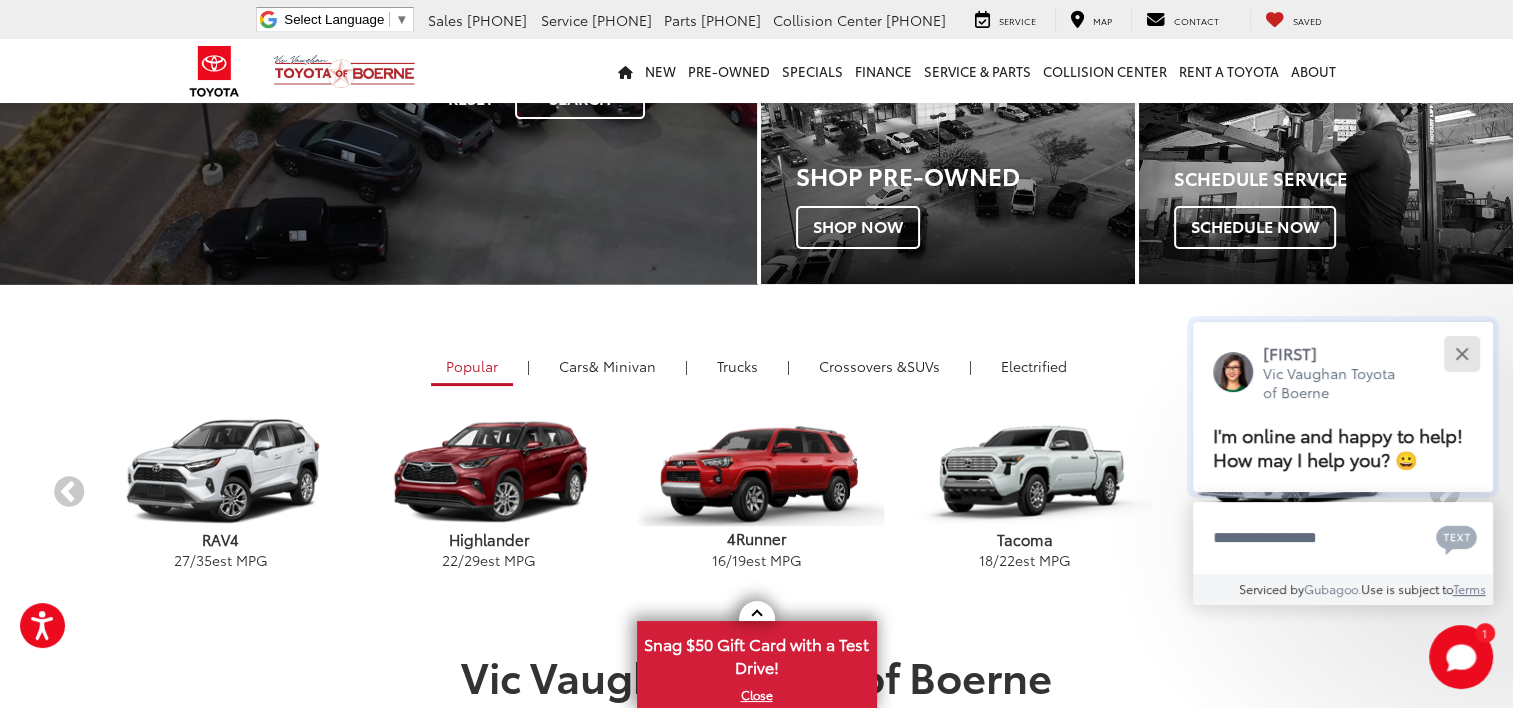 click at bounding box center (1461, 353) 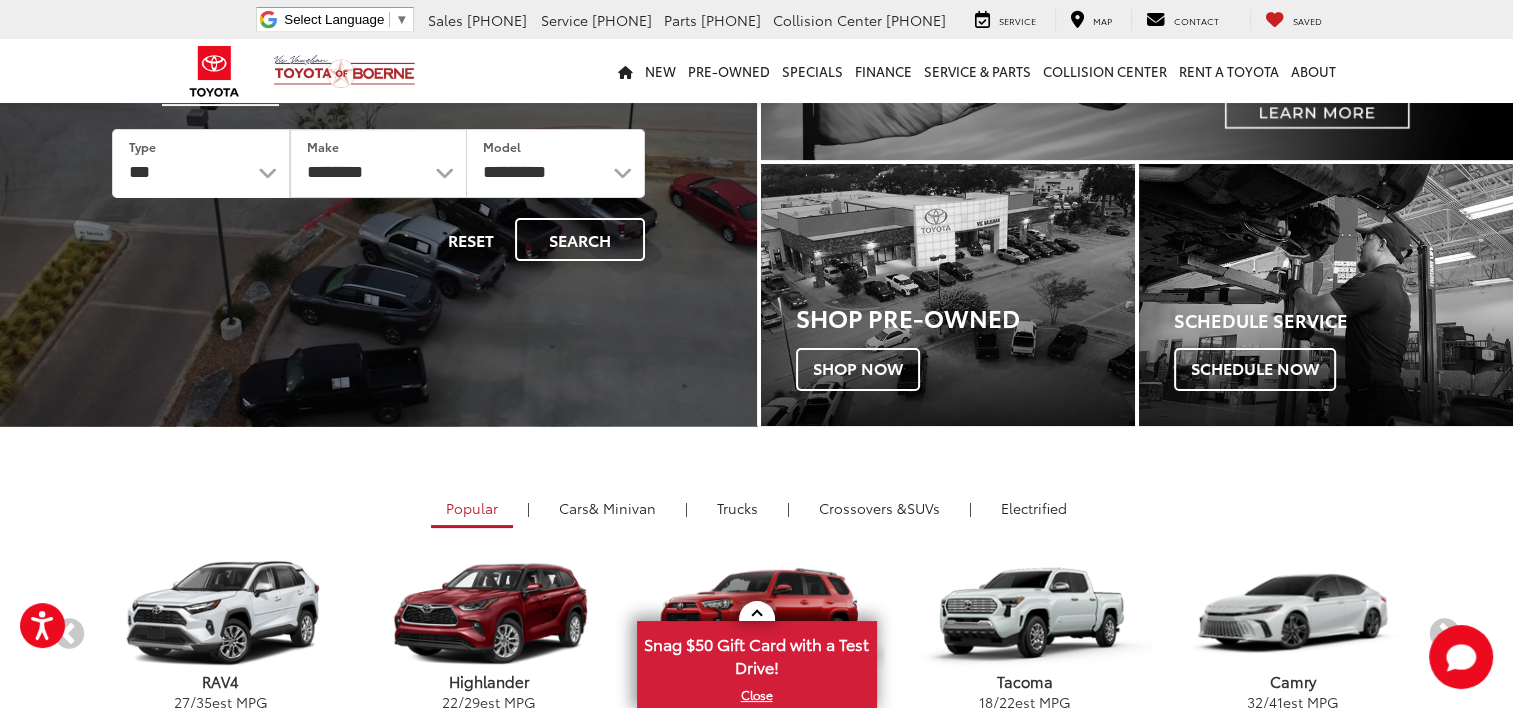 scroll, scrollTop: 100, scrollLeft: 0, axis: vertical 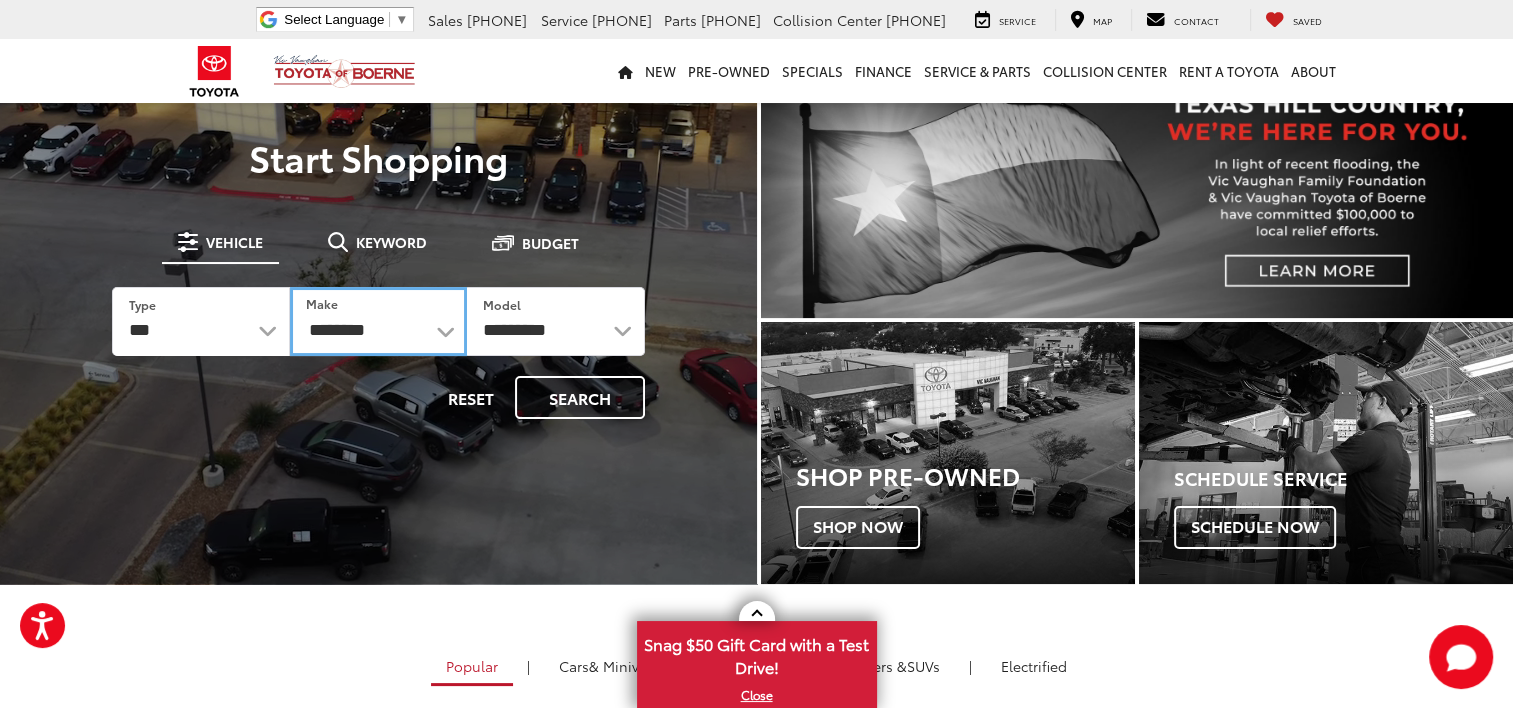 click on "**********" at bounding box center (378, 321) 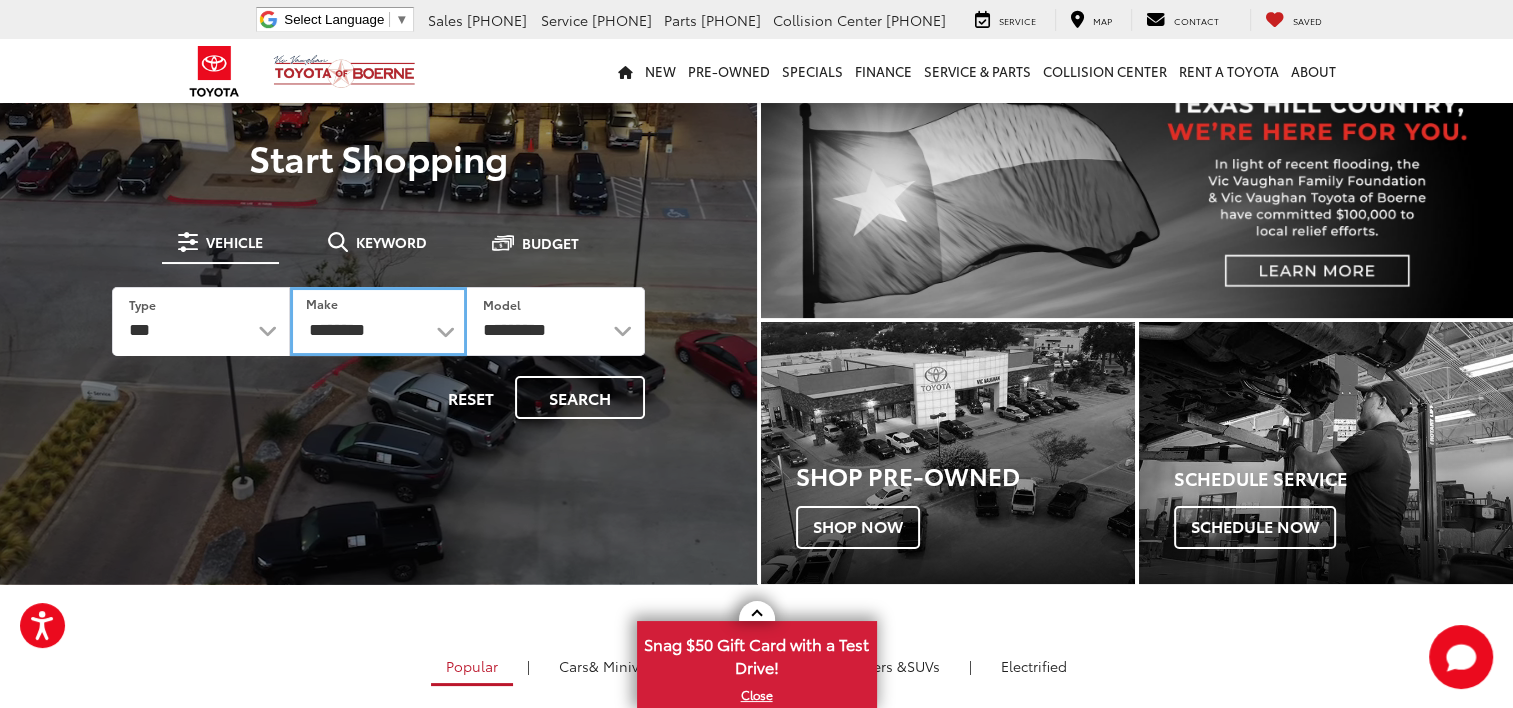 select on "******" 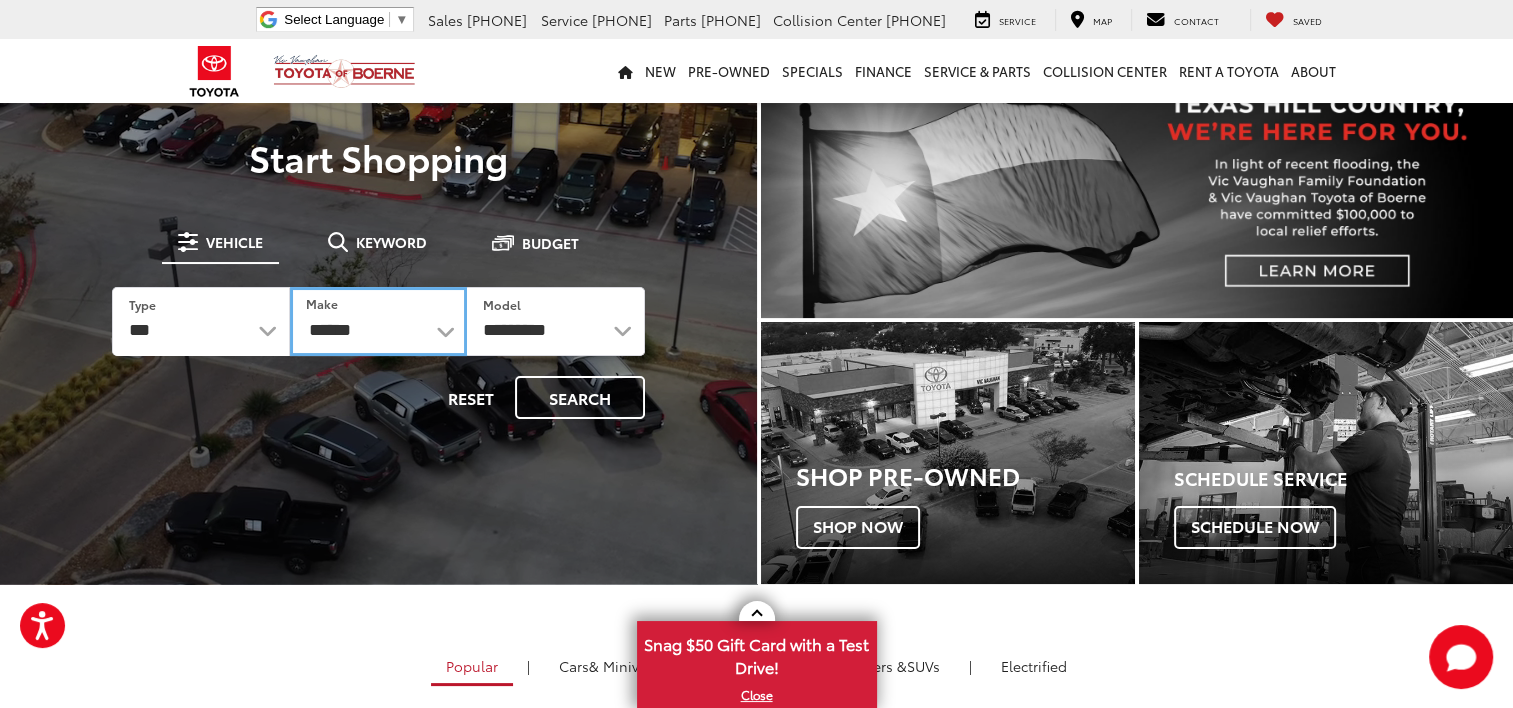 click on "**********" at bounding box center [378, 321] 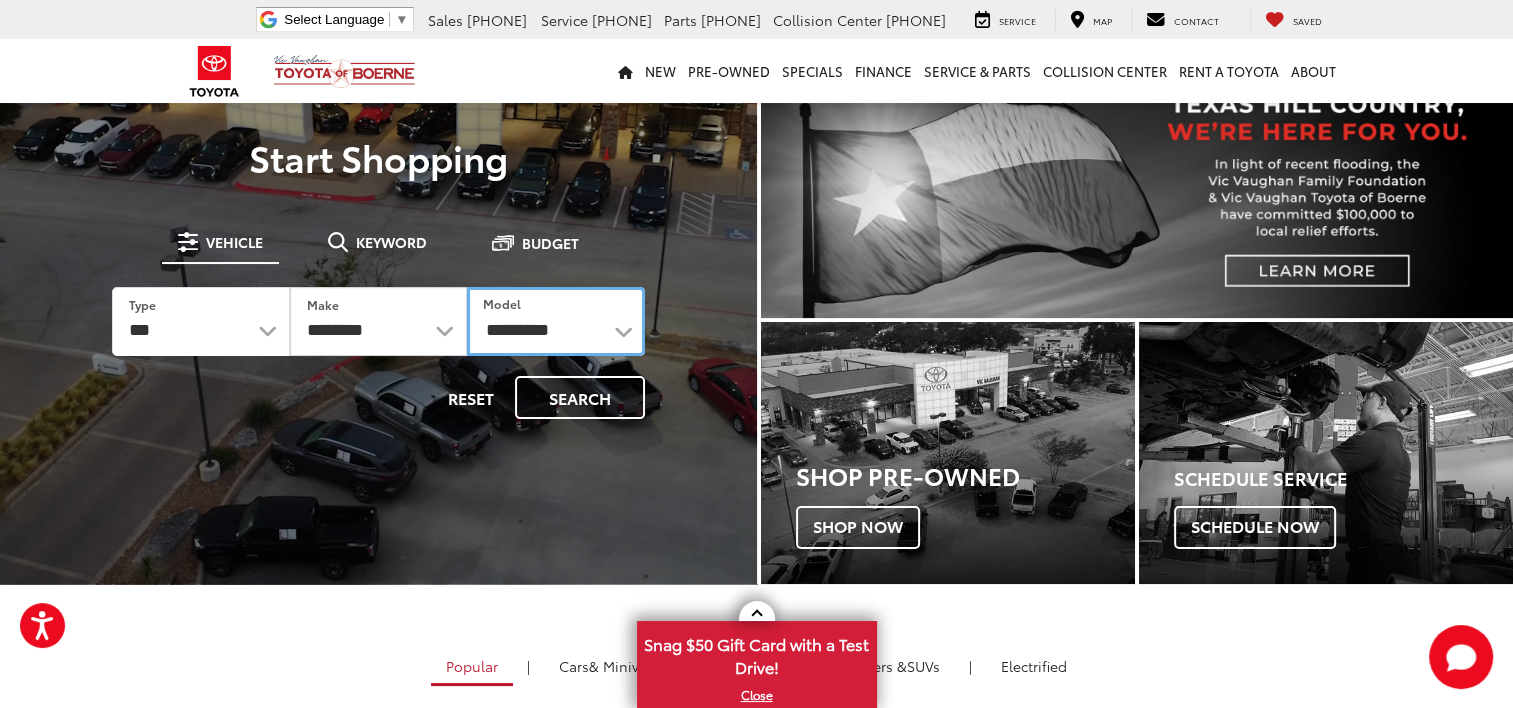 click on "**********" at bounding box center [555, 321] 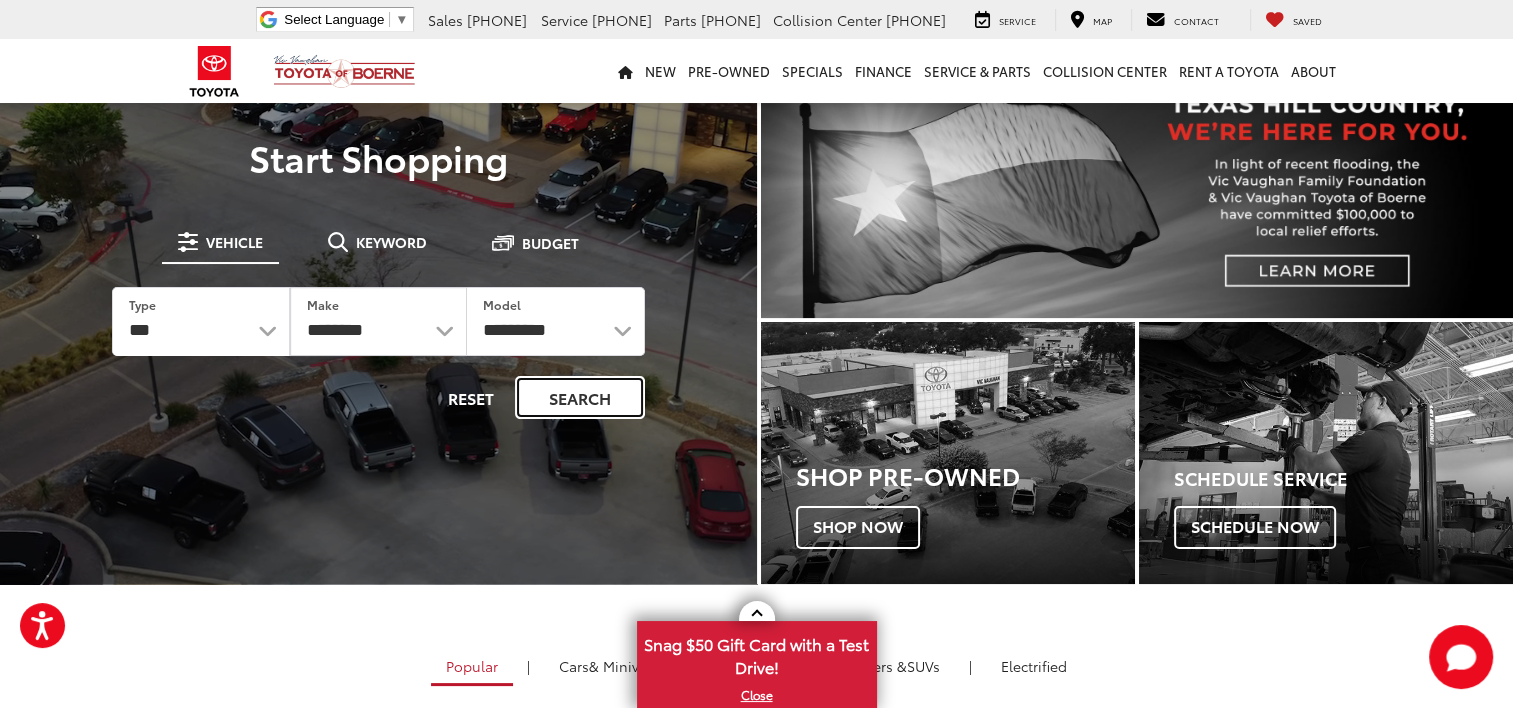 click on "Search" at bounding box center [580, 397] 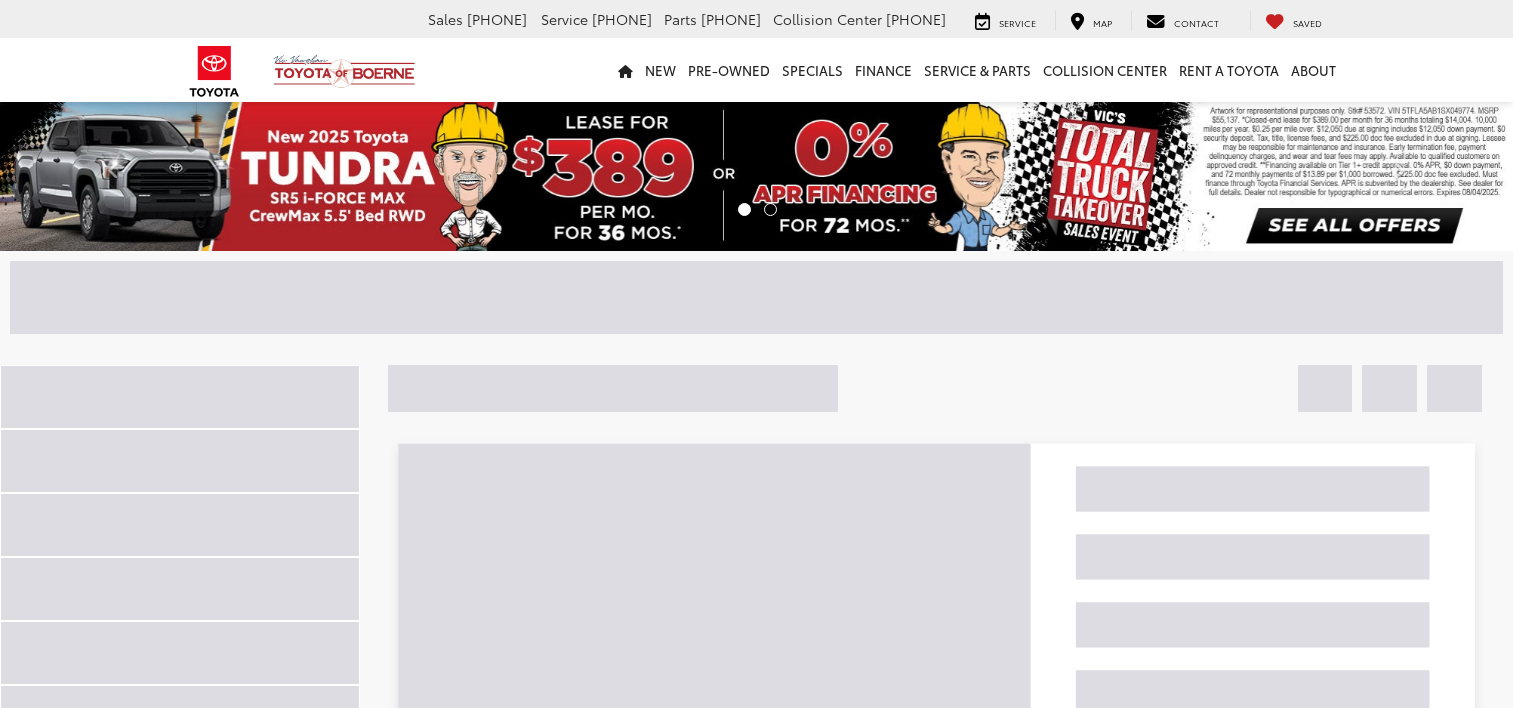 scroll, scrollTop: 0, scrollLeft: 0, axis: both 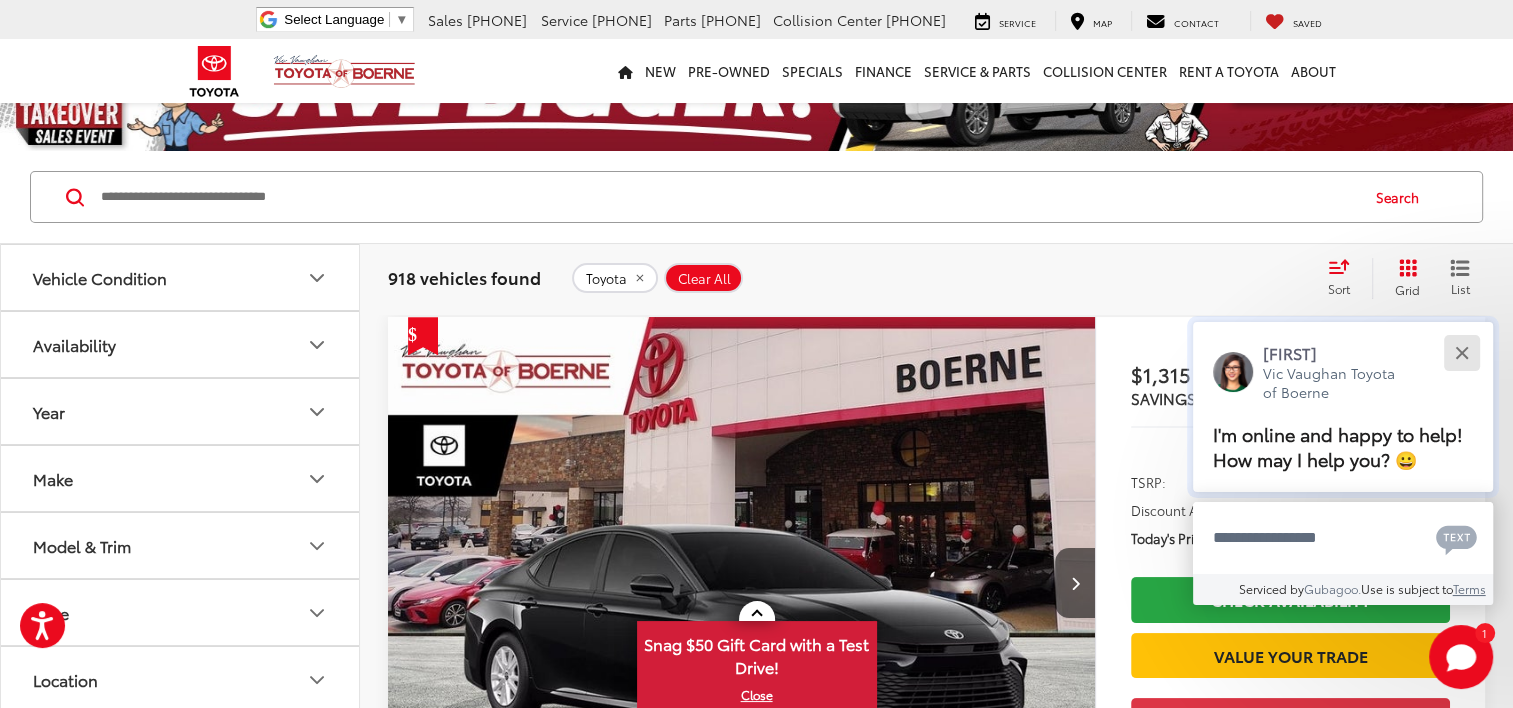 click at bounding box center [1461, 353] 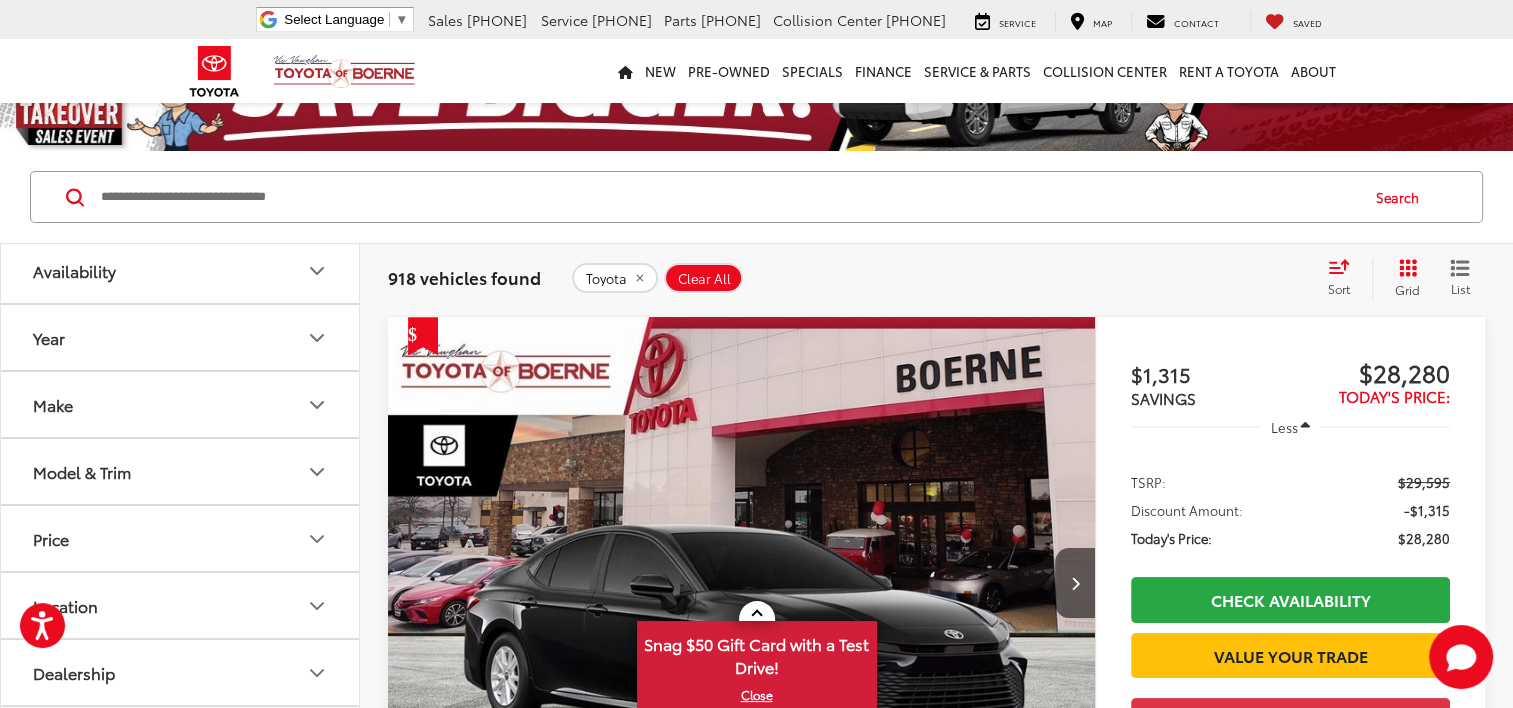 scroll, scrollTop: 100, scrollLeft: 0, axis: vertical 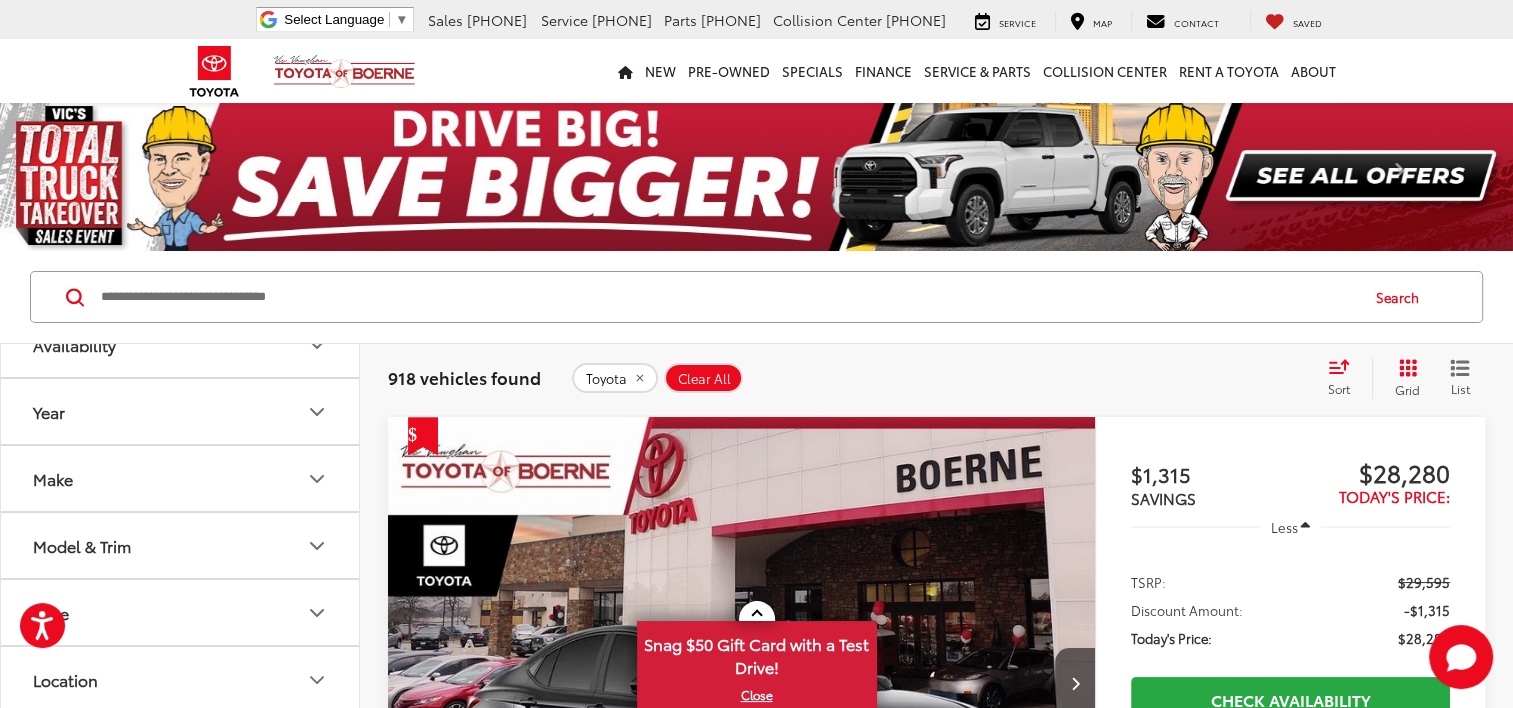 click 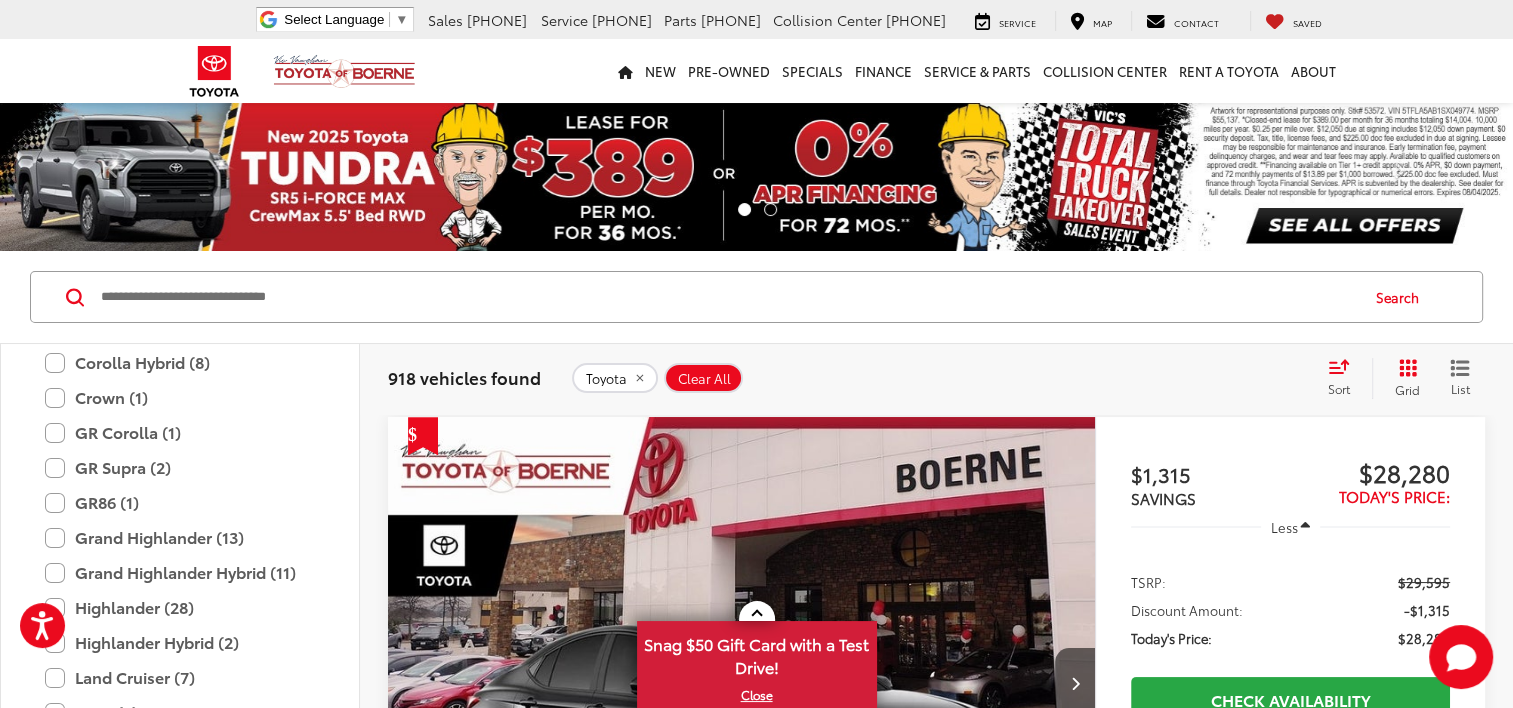 scroll, scrollTop: 800, scrollLeft: 0, axis: vertical 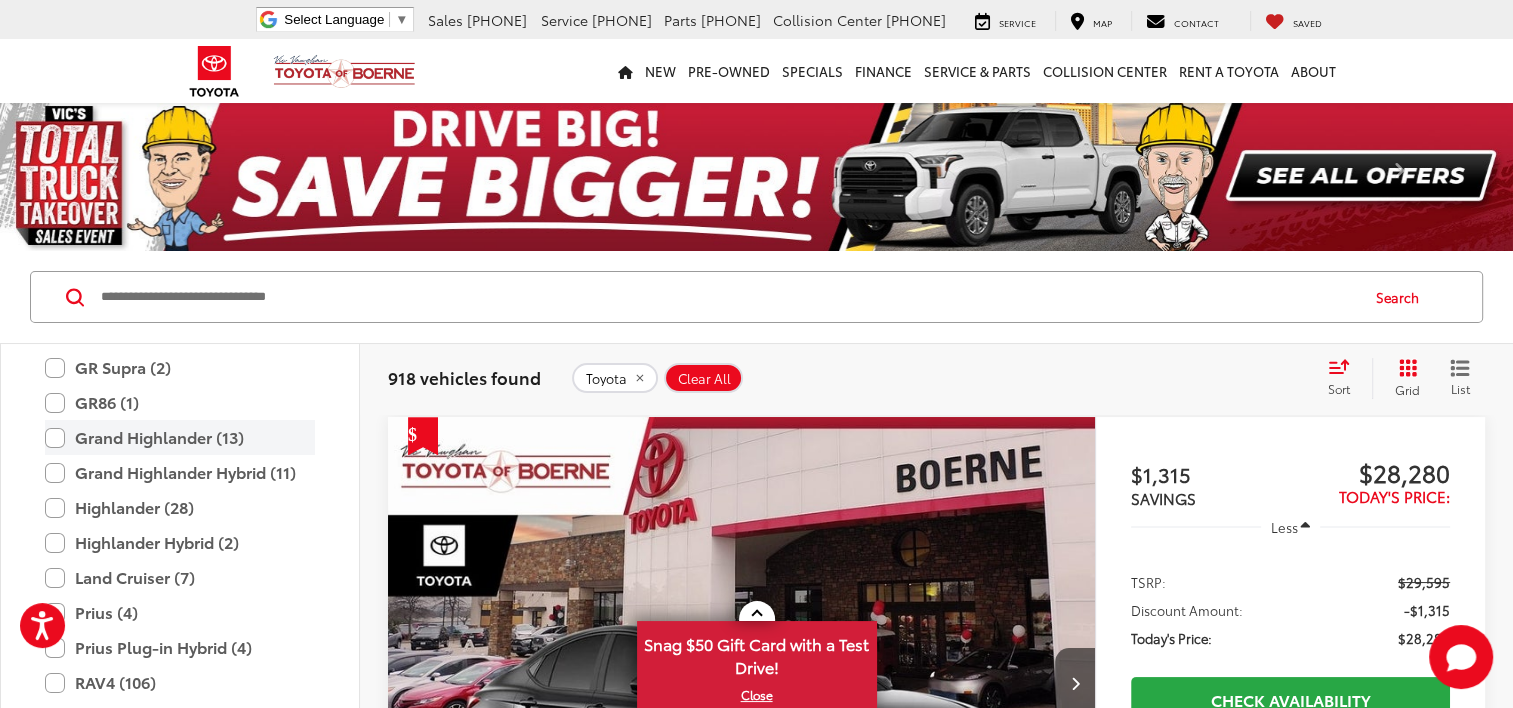 click on "Grand Highlander (13)" at bounding box center (180, 437) 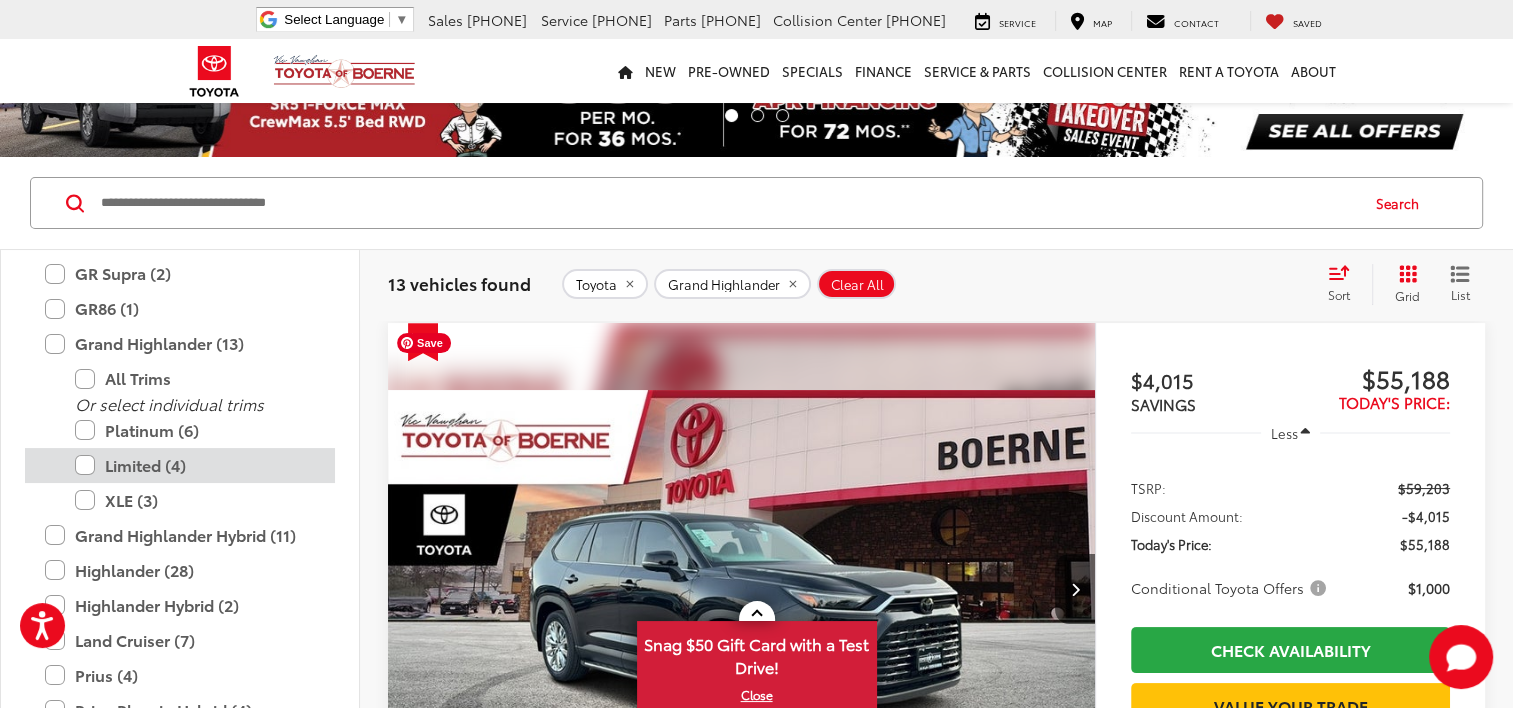 scroll, scrollTop: 100, scrollLeft: 0, axis: vertical 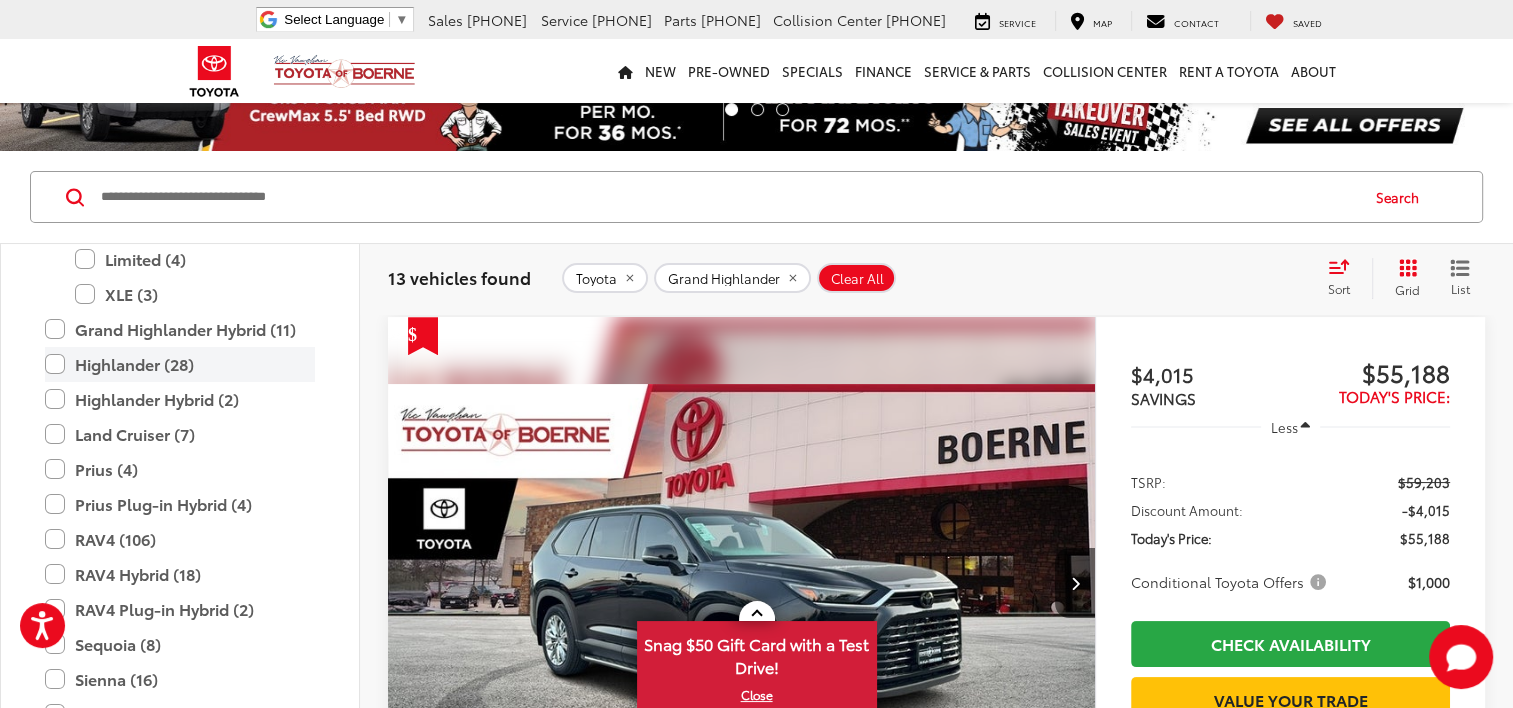 click on "Highlander (28)" at bounding box center (180, 364) 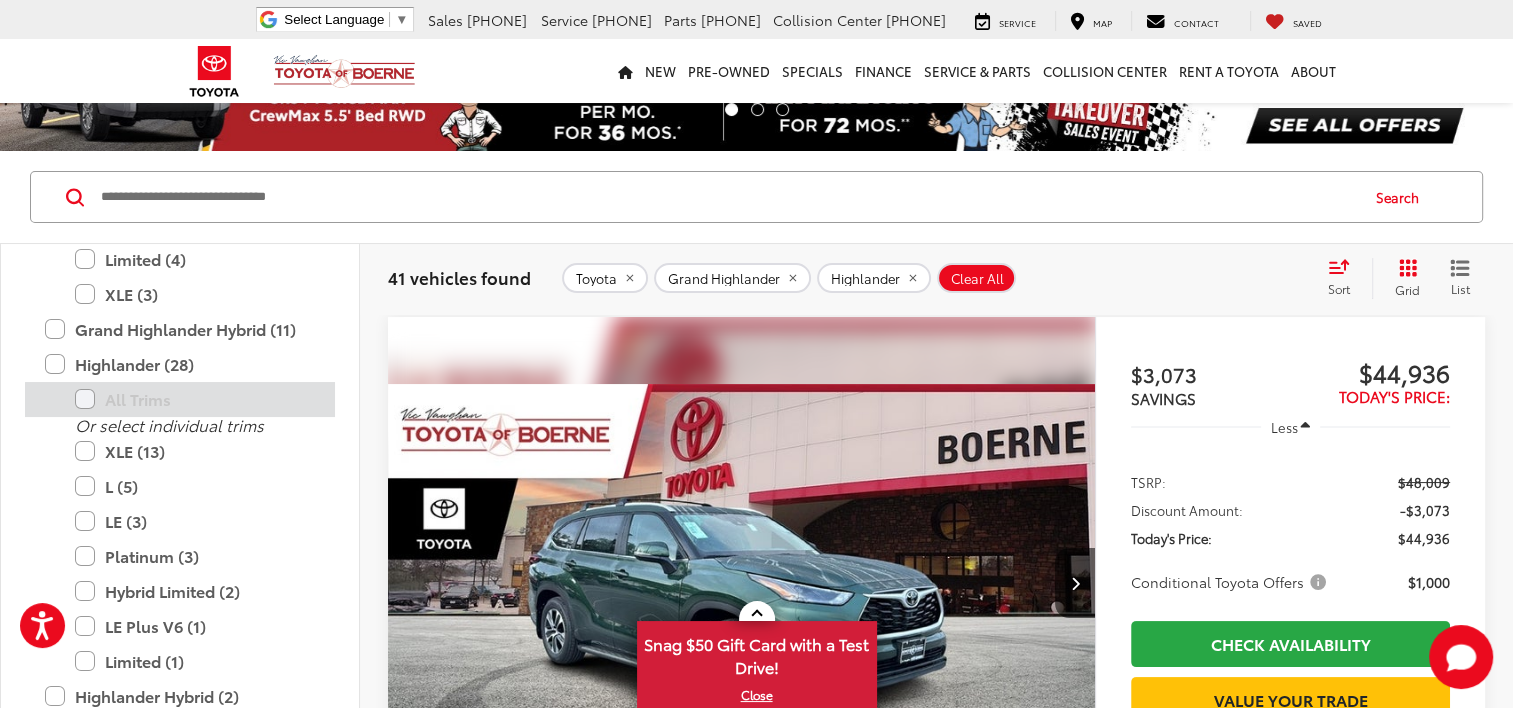 click on "All Trims" at bounding box center [195, 399] 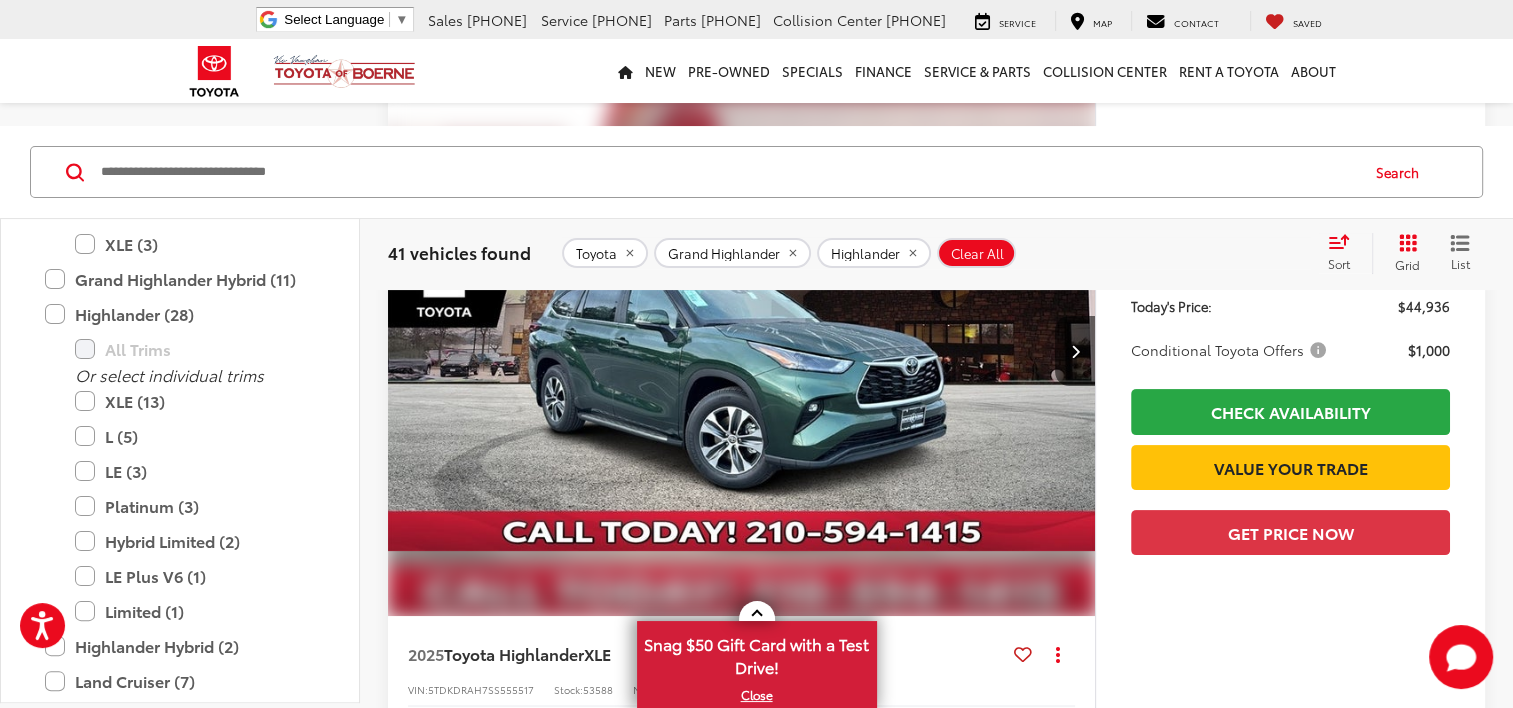scroll, scrollTop: 400, scrollLeft: 0, axis: vertical 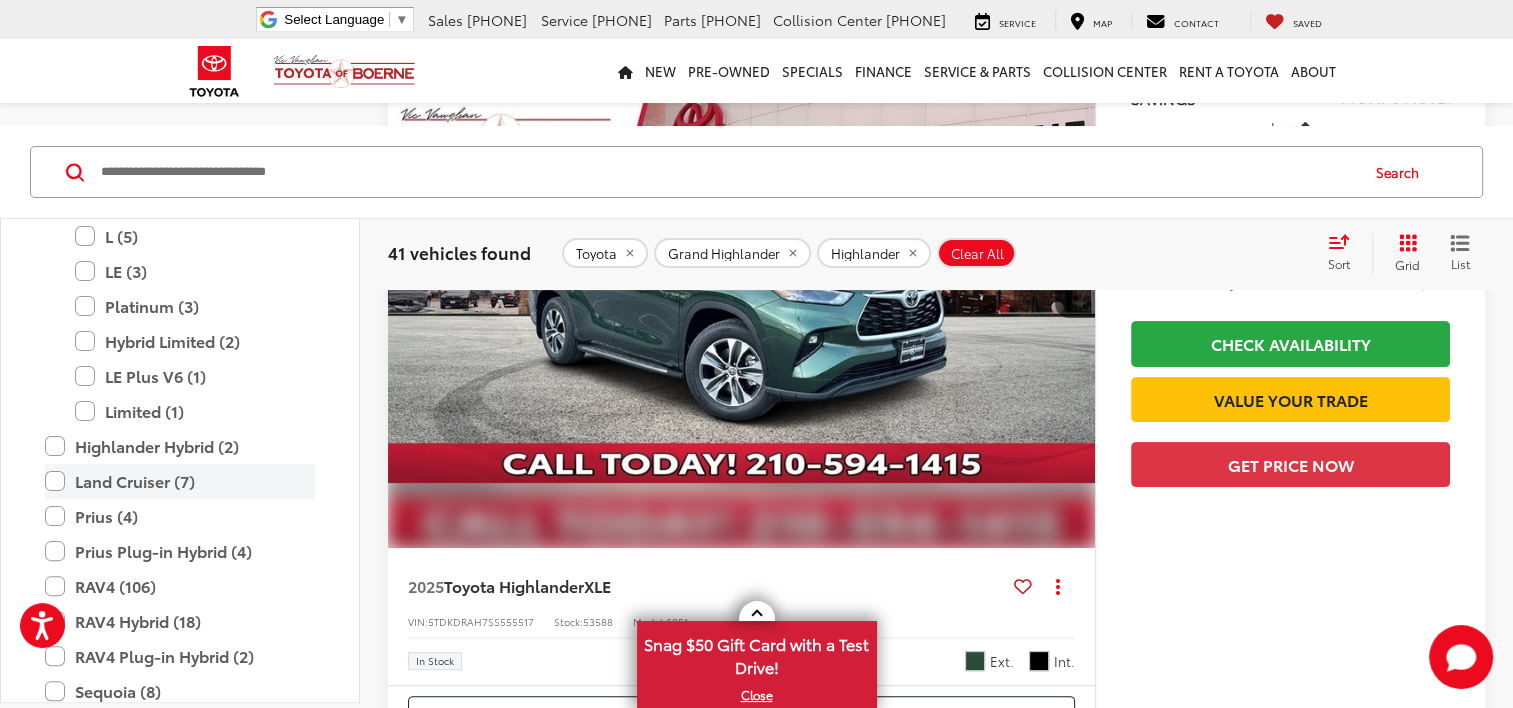 click on "Land Cruiser (7)" at bounding box center (180, 481) 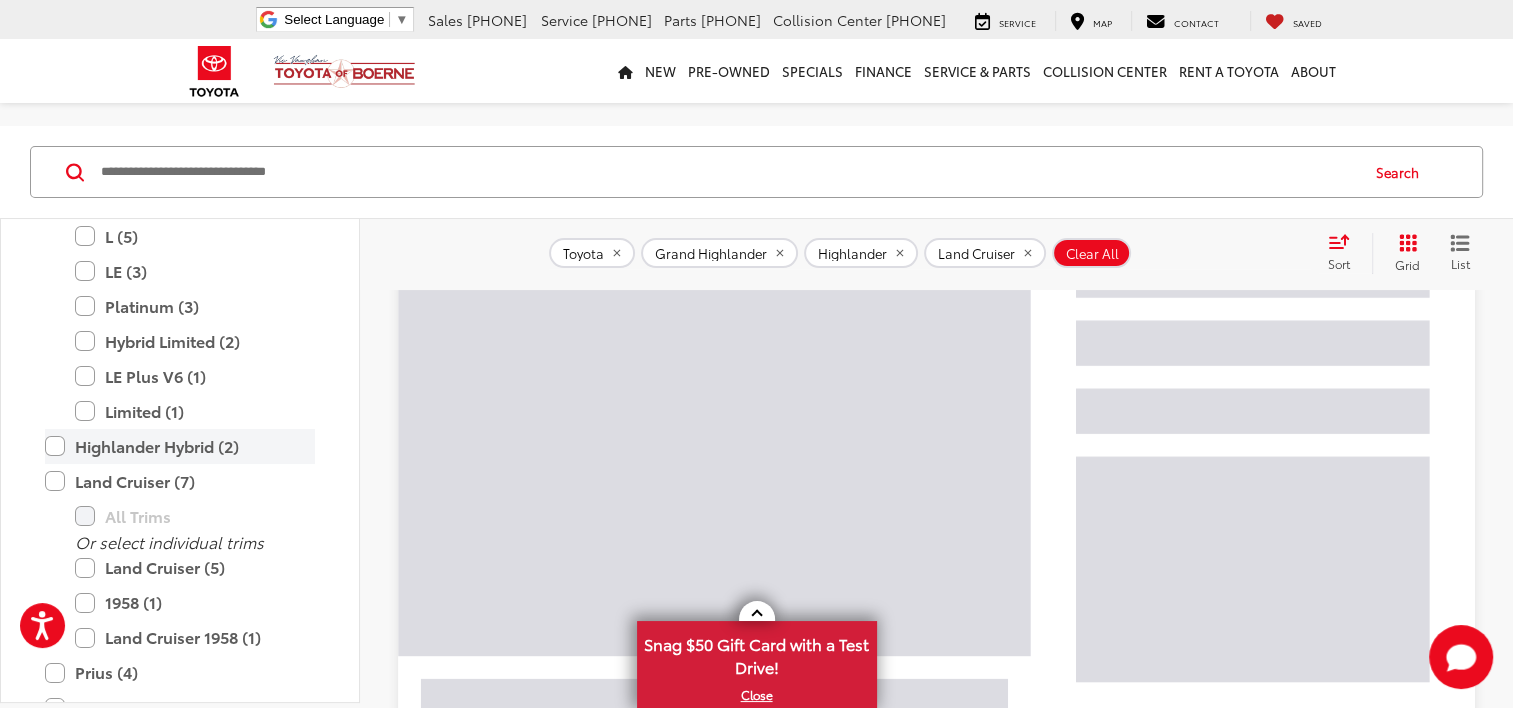 scroll, scrollTop: 424, scrollLeft: 0, axis: vertical 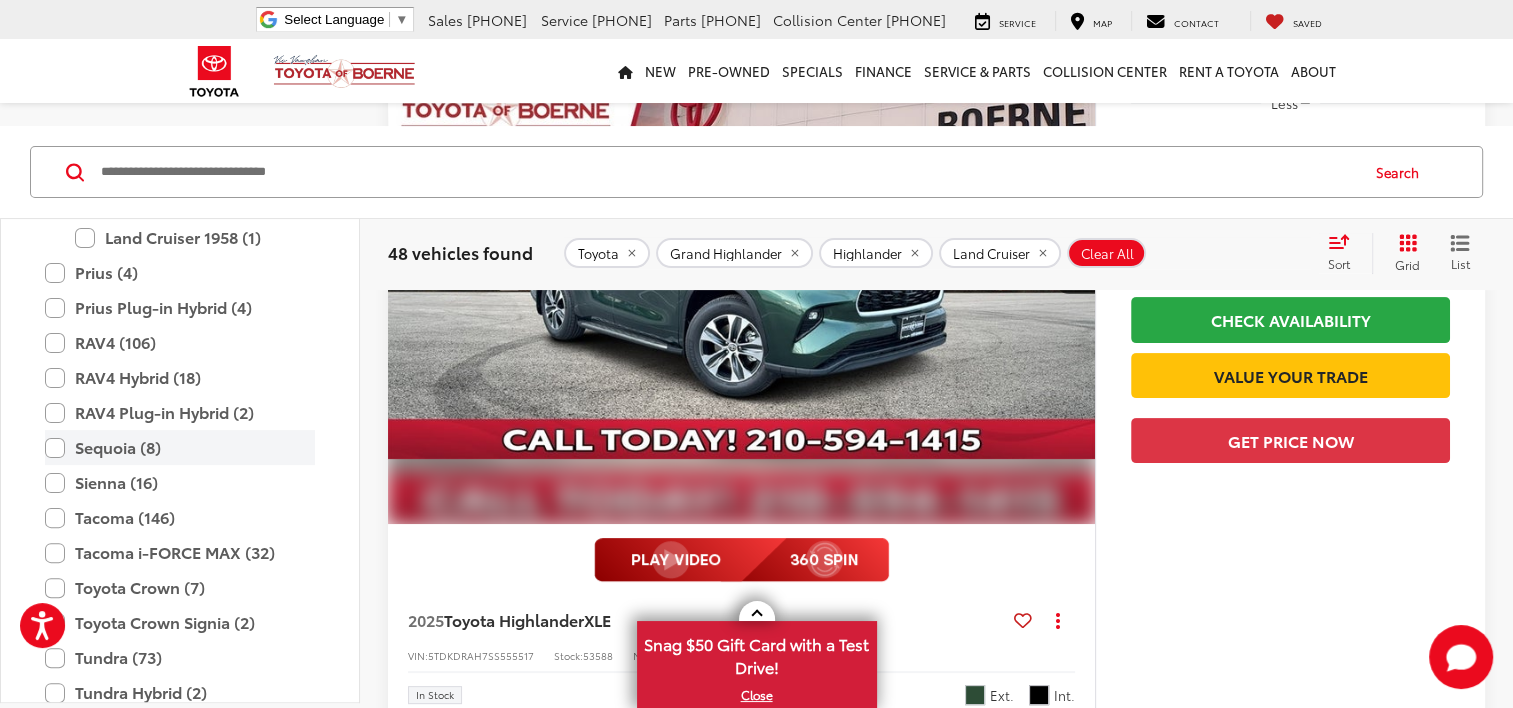 click on "Sequoia (8)" at bounding box center [180, 447] 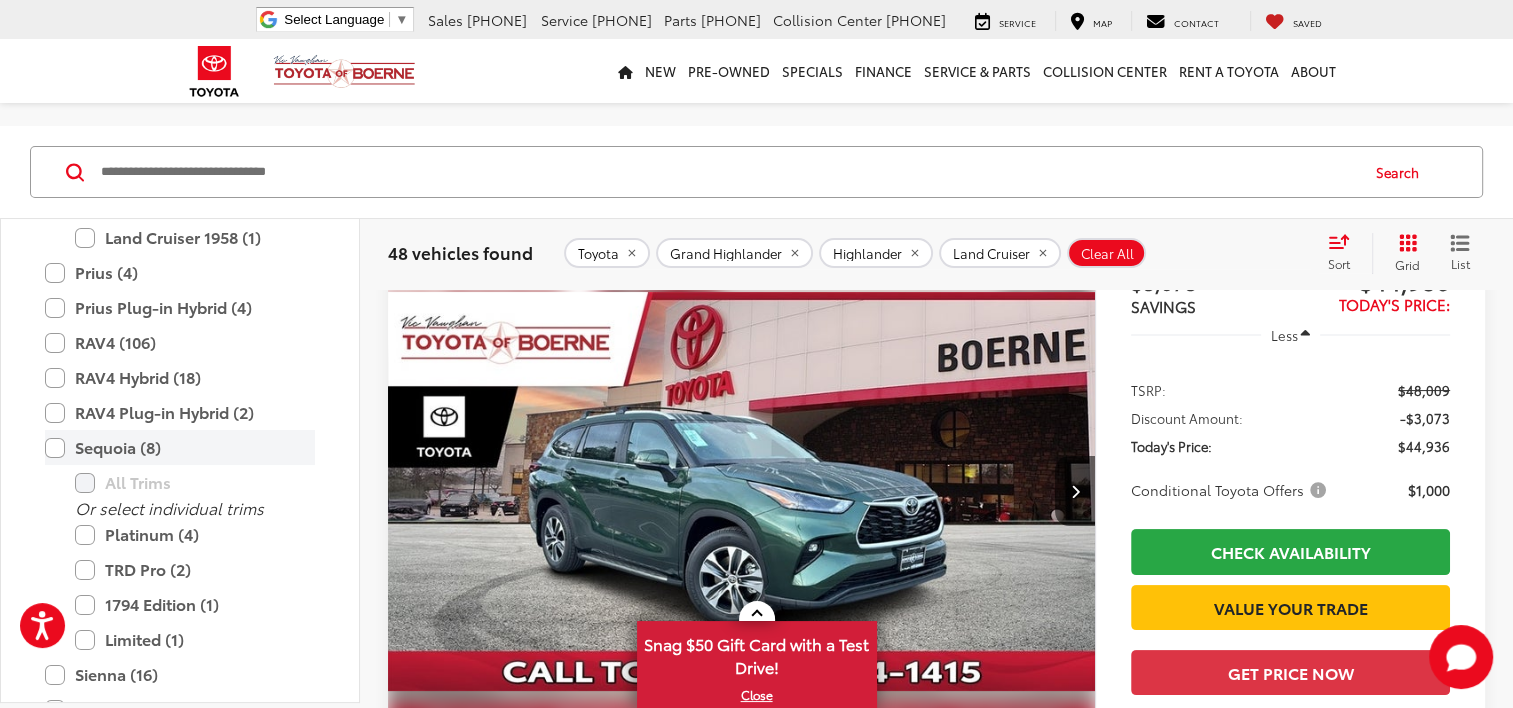 scroll, scrollTop: 124, scrollLeft: 0, axis: vertical 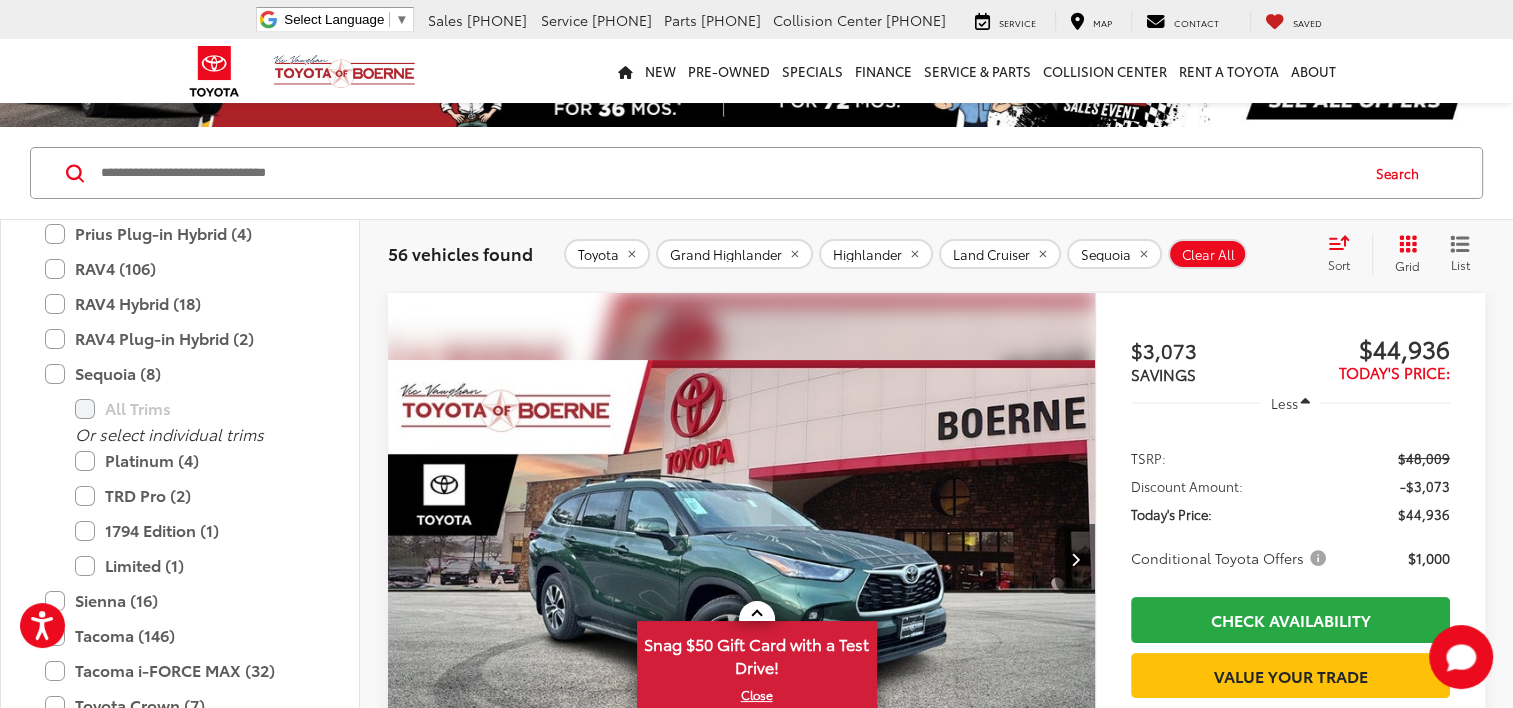 click on "Conditional Toyota Offers" at bounding box center [1230, 558] 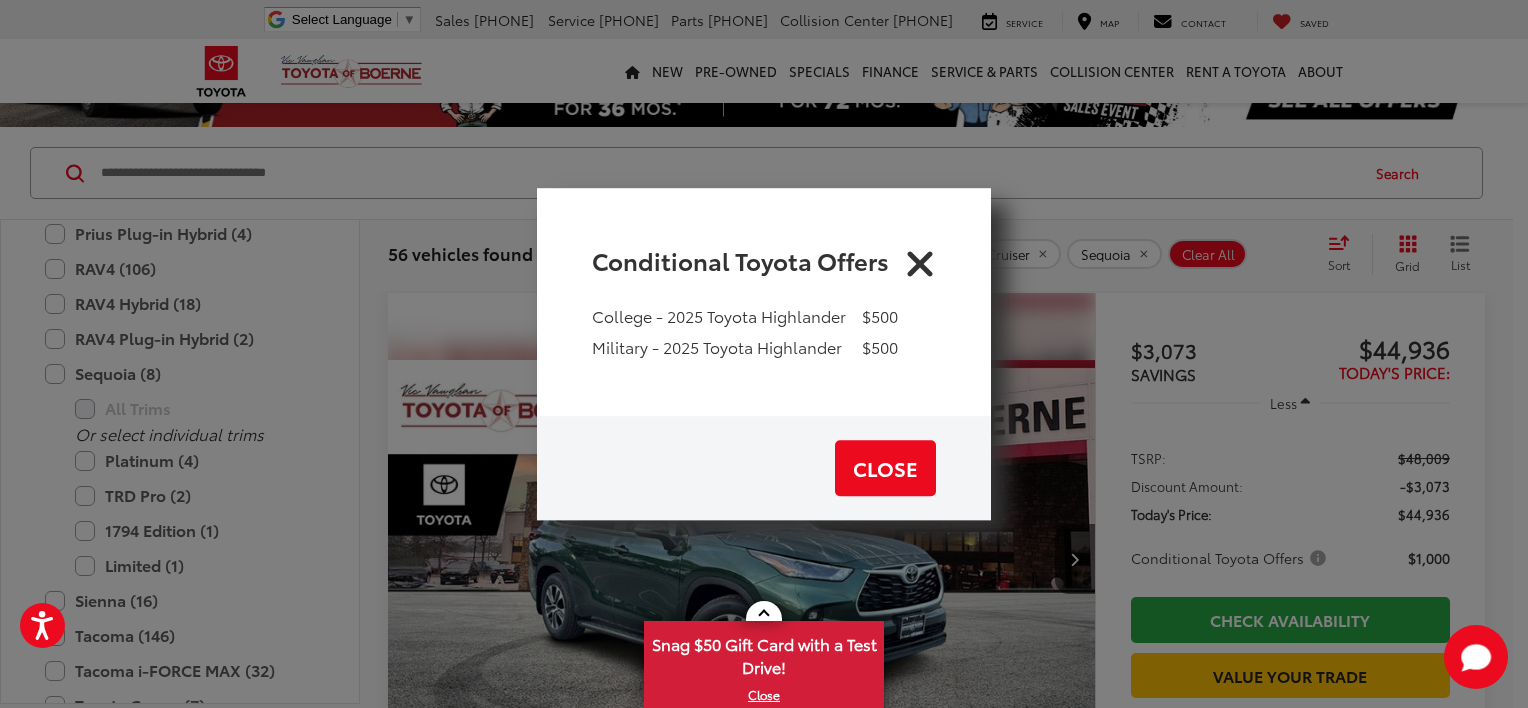 click at bounding box center (920, 260) 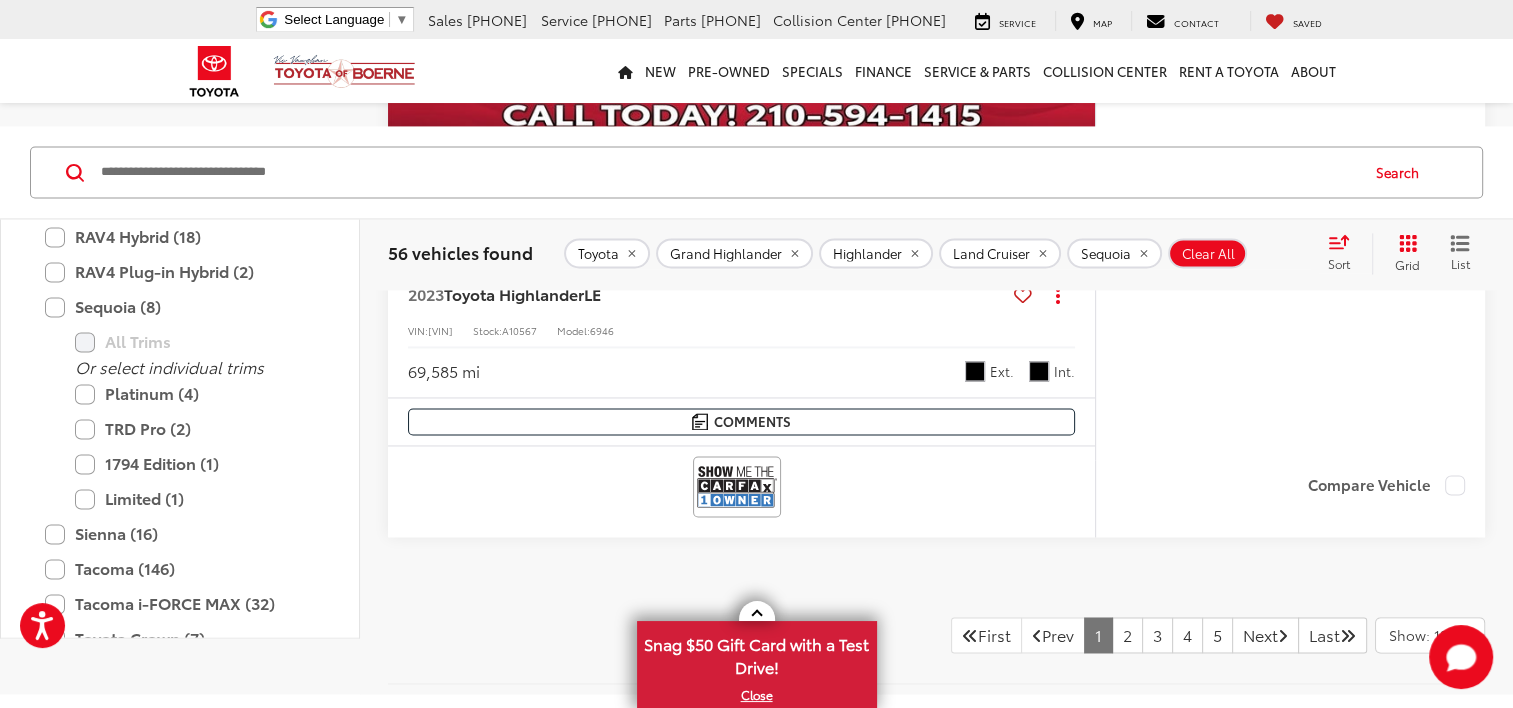 scroll, scrollTop: 10624, scrollLeft: 0, axis: vertical 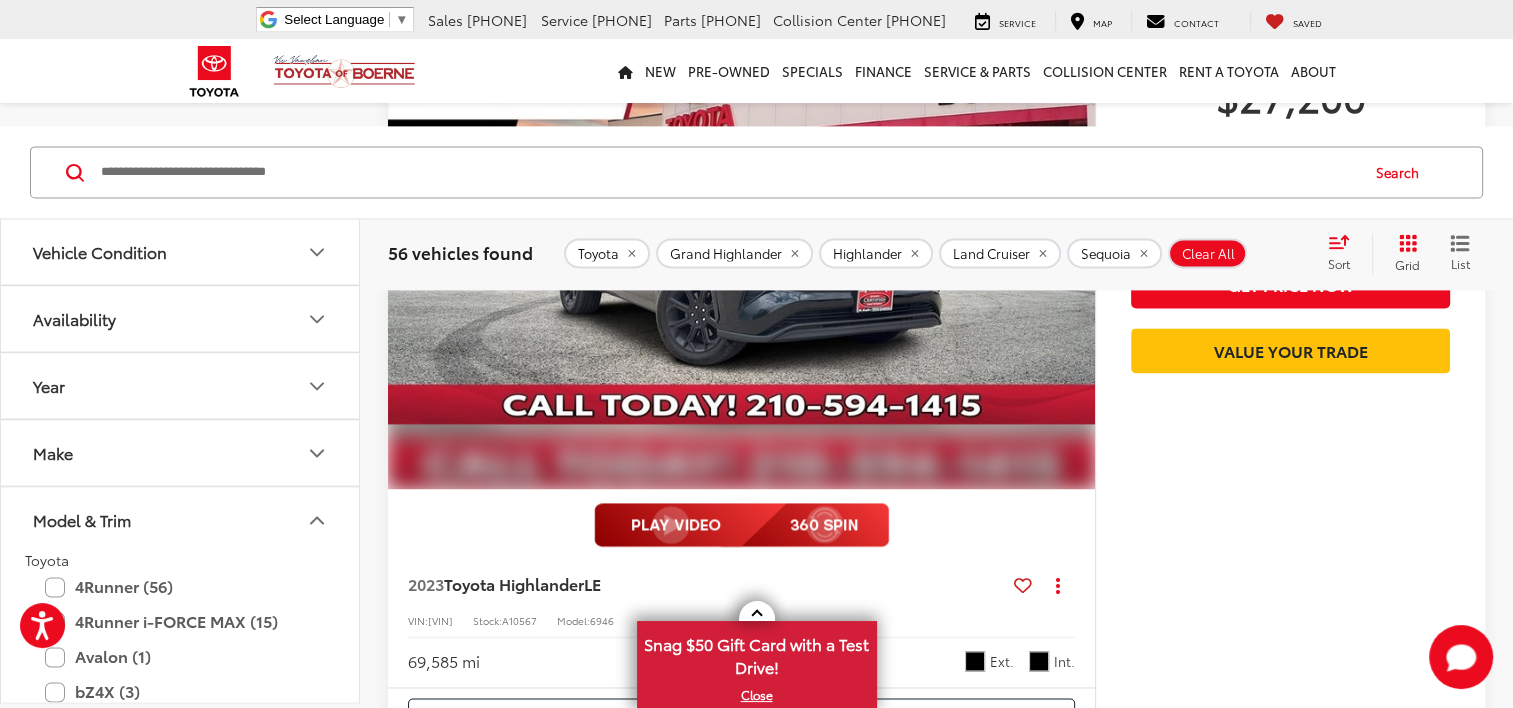 click 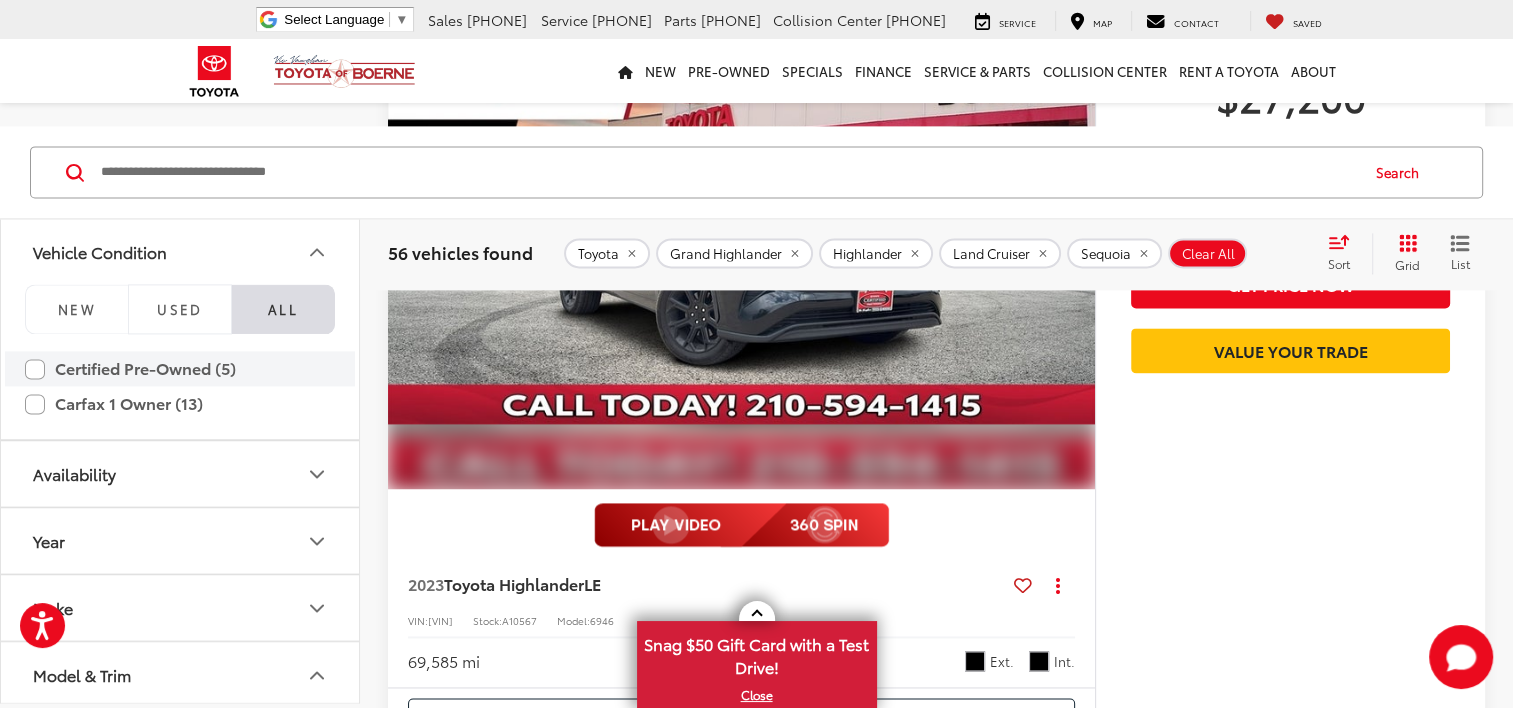 click on "Certified Pre-Owned (5)" at bounding box center [180, 369] 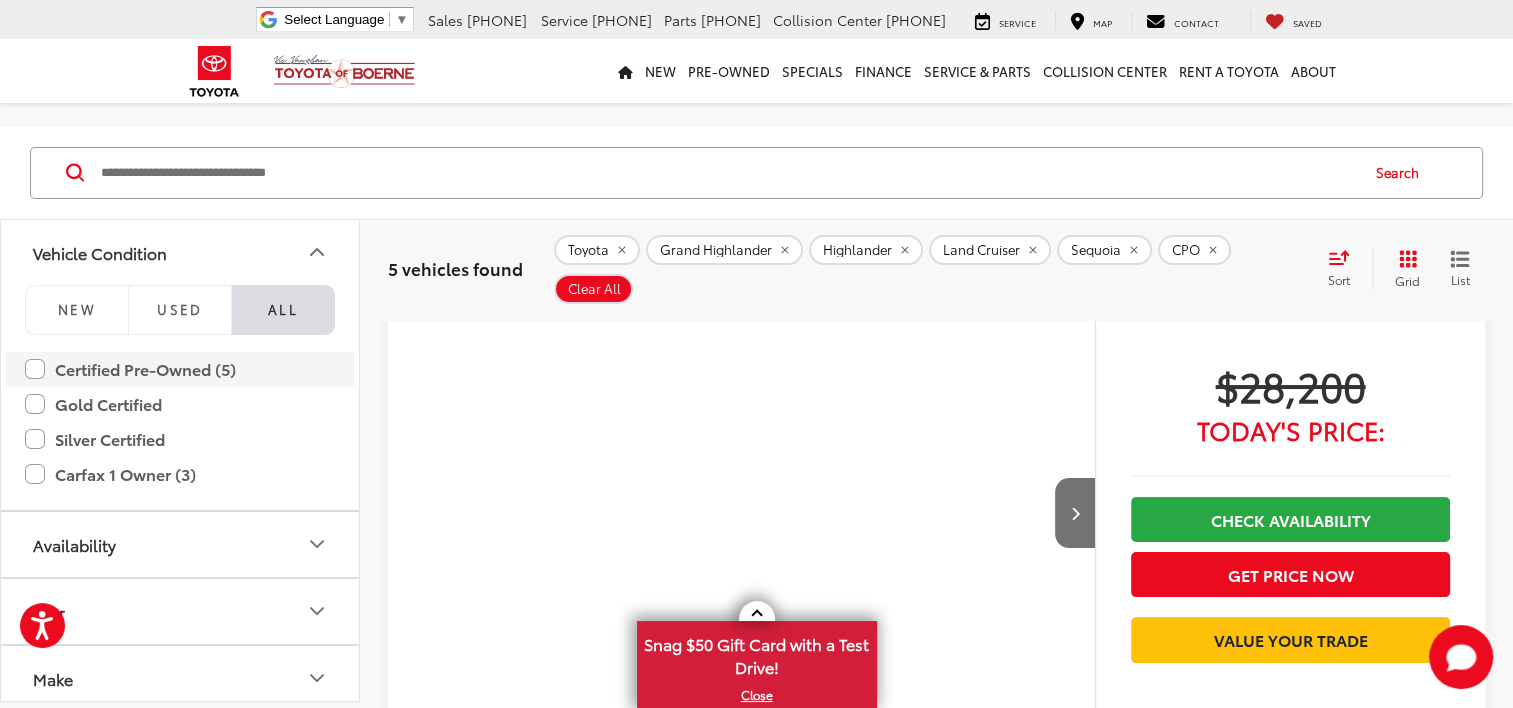 scroll, scrollTop: 48, scrollLeft: 0, axis: vertical 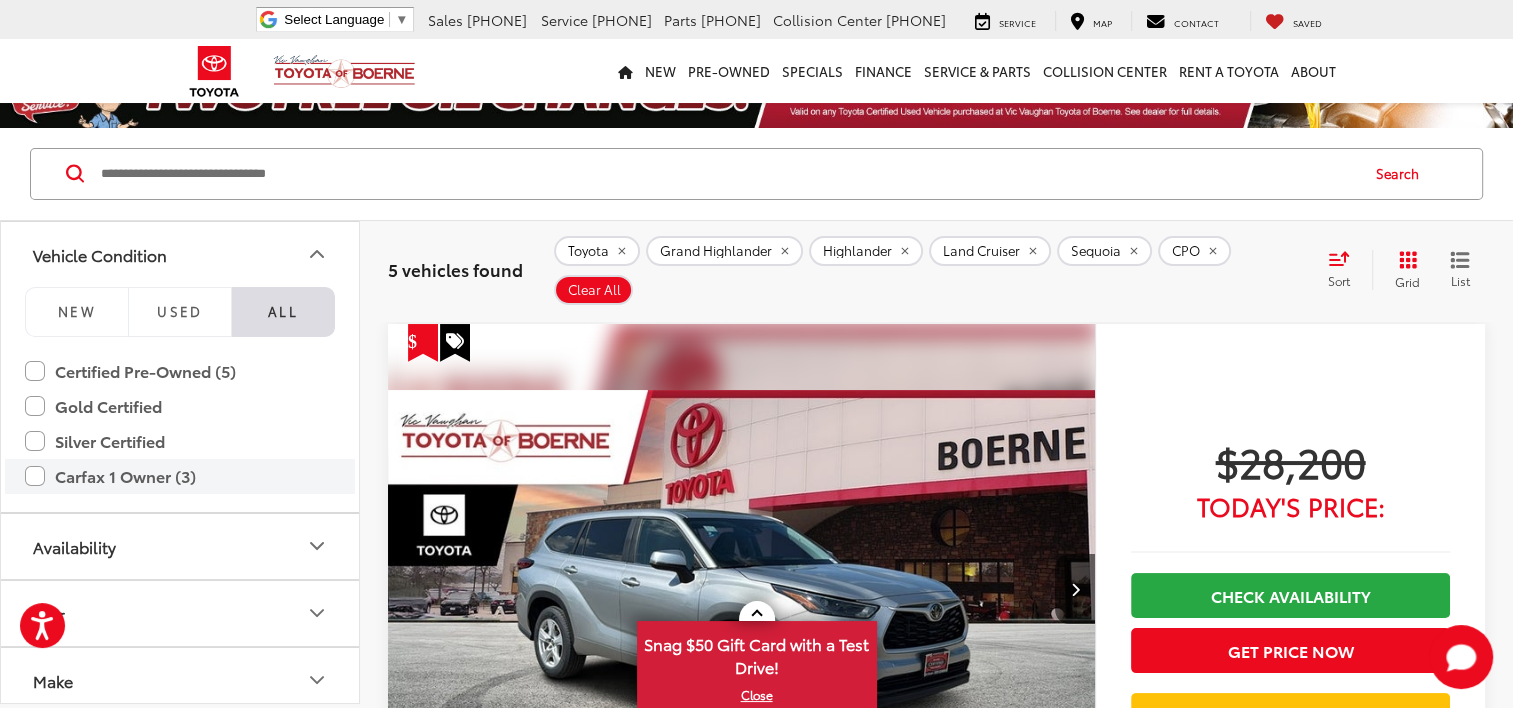 click on "Carfax 1 Owner (3)" 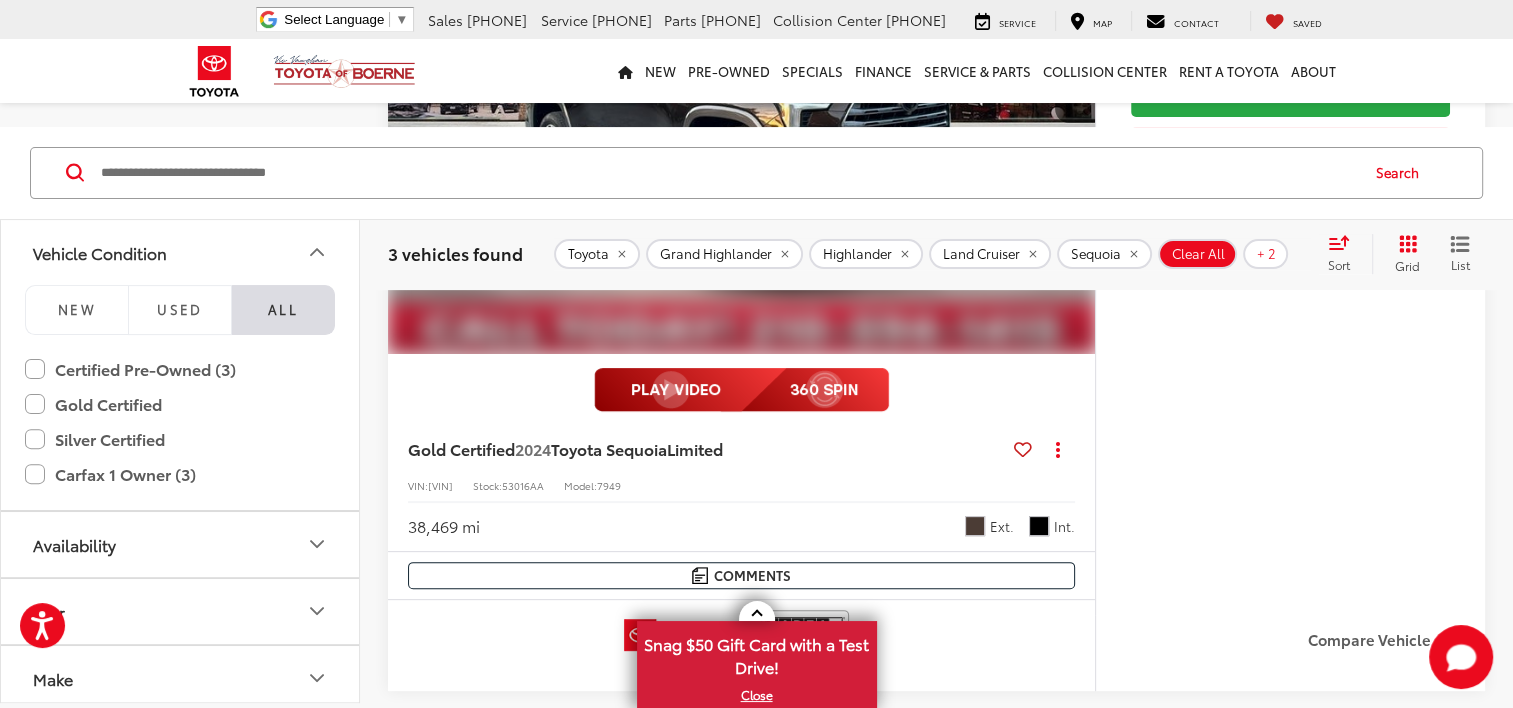 scroll, scrollTop: 219, scrollLeft: 0, axis: vertical 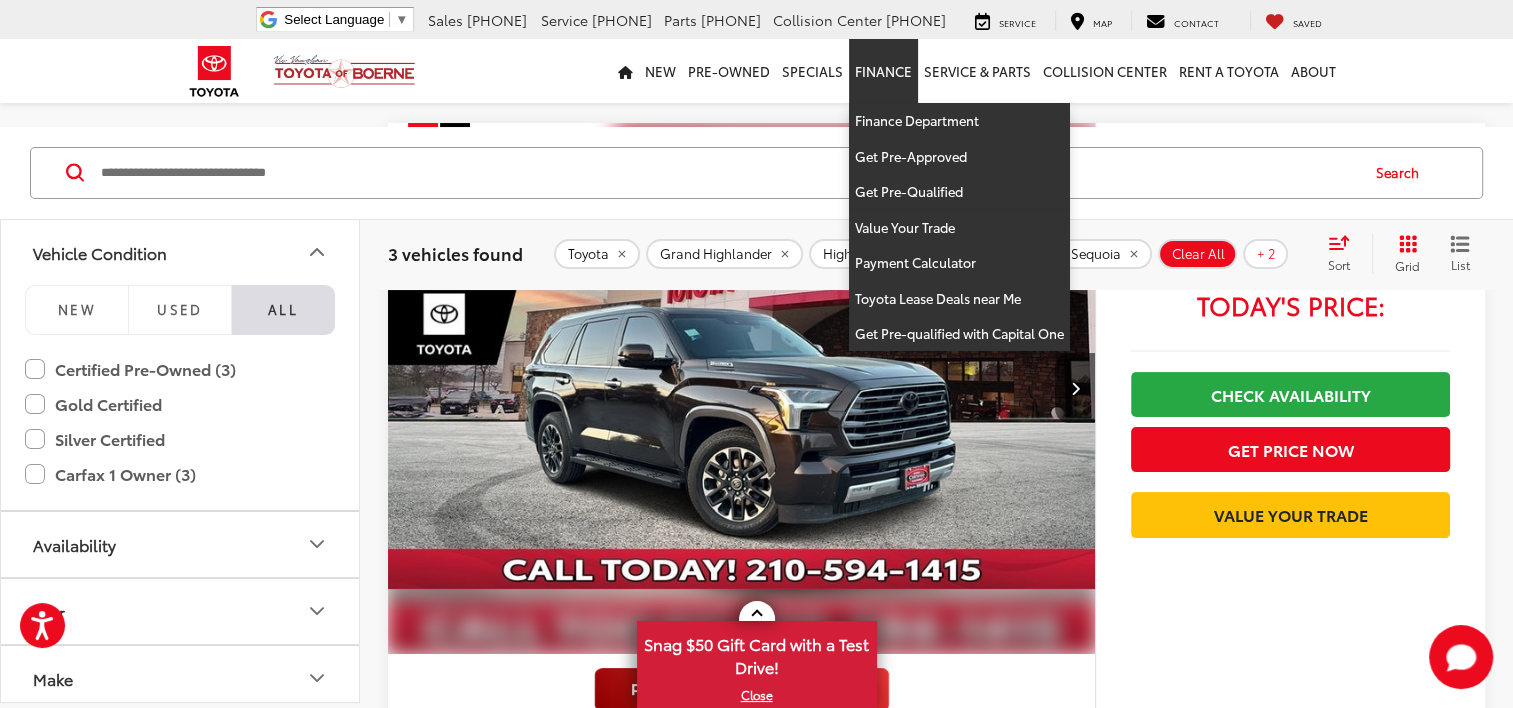 click on "Finance" at bounding box center [883, 71] 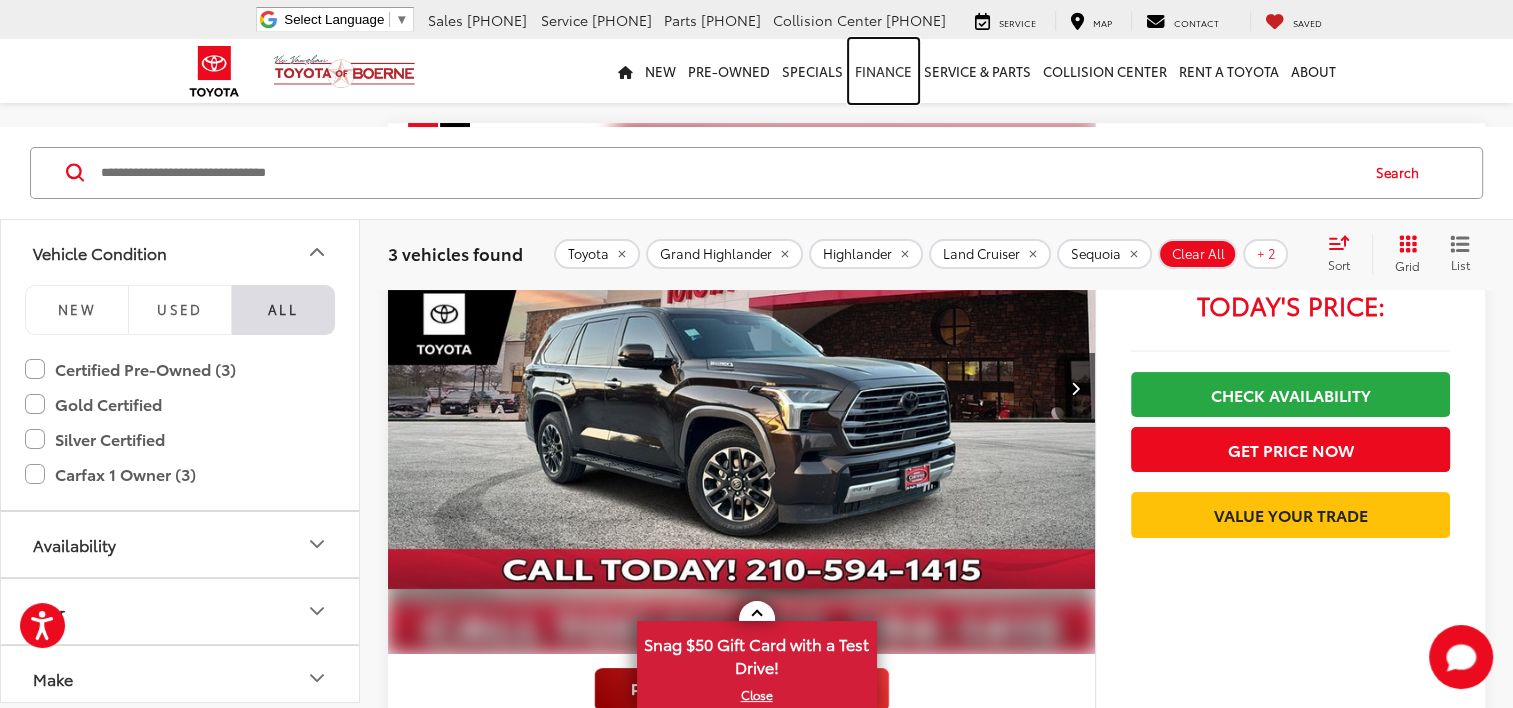 click on "Finance" at bounding box center (883, 71) 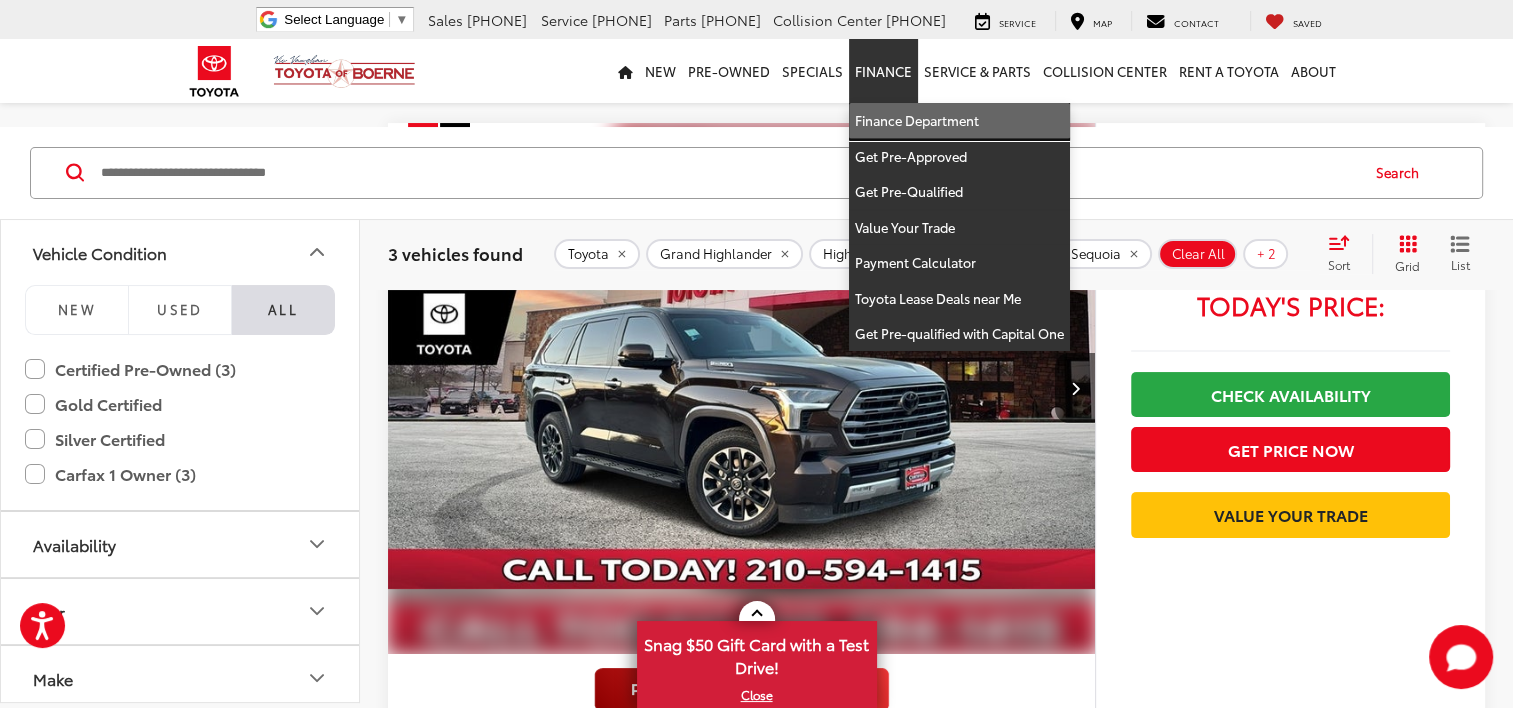 click on "Finance Department" at bounding box center (959, 121) 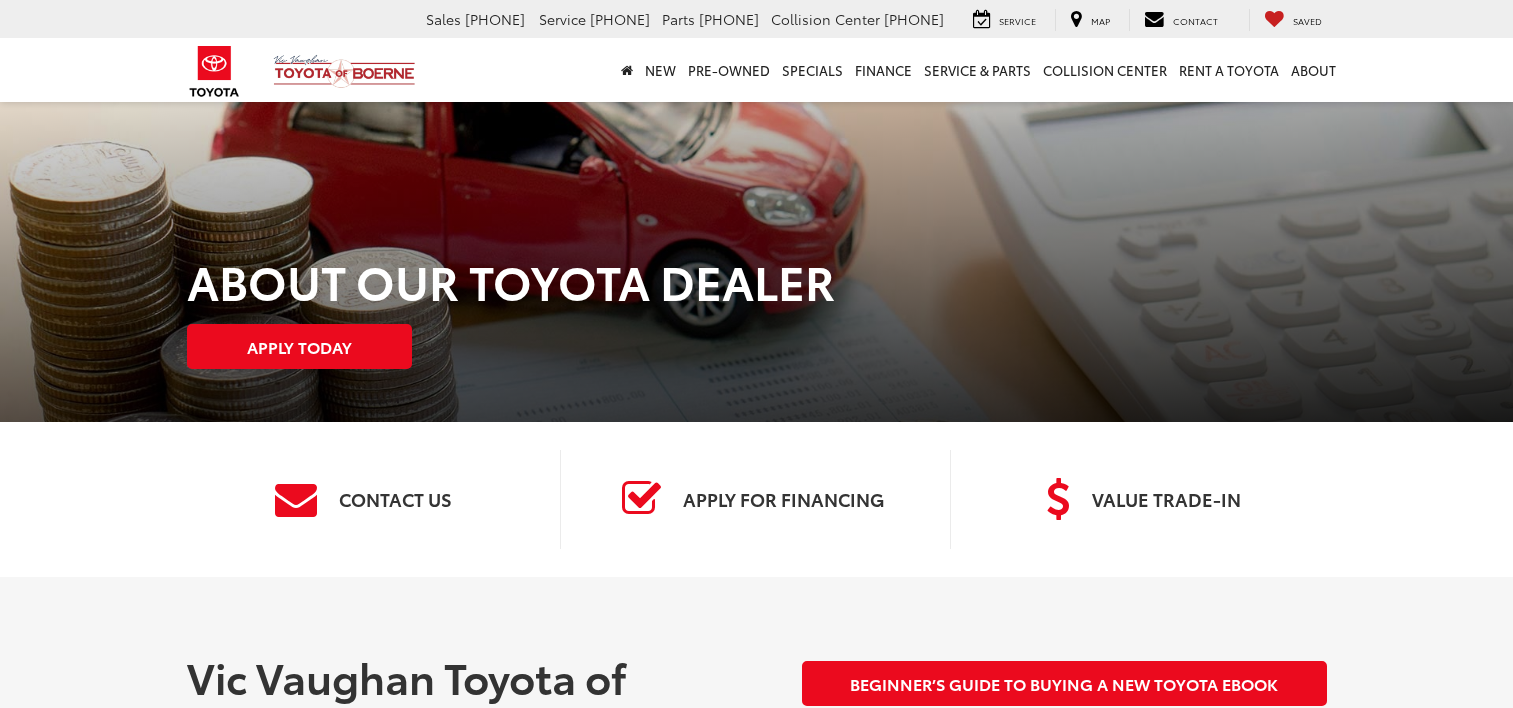 scroll, scrollTop: 0, scrollLeft: 0, axis: both 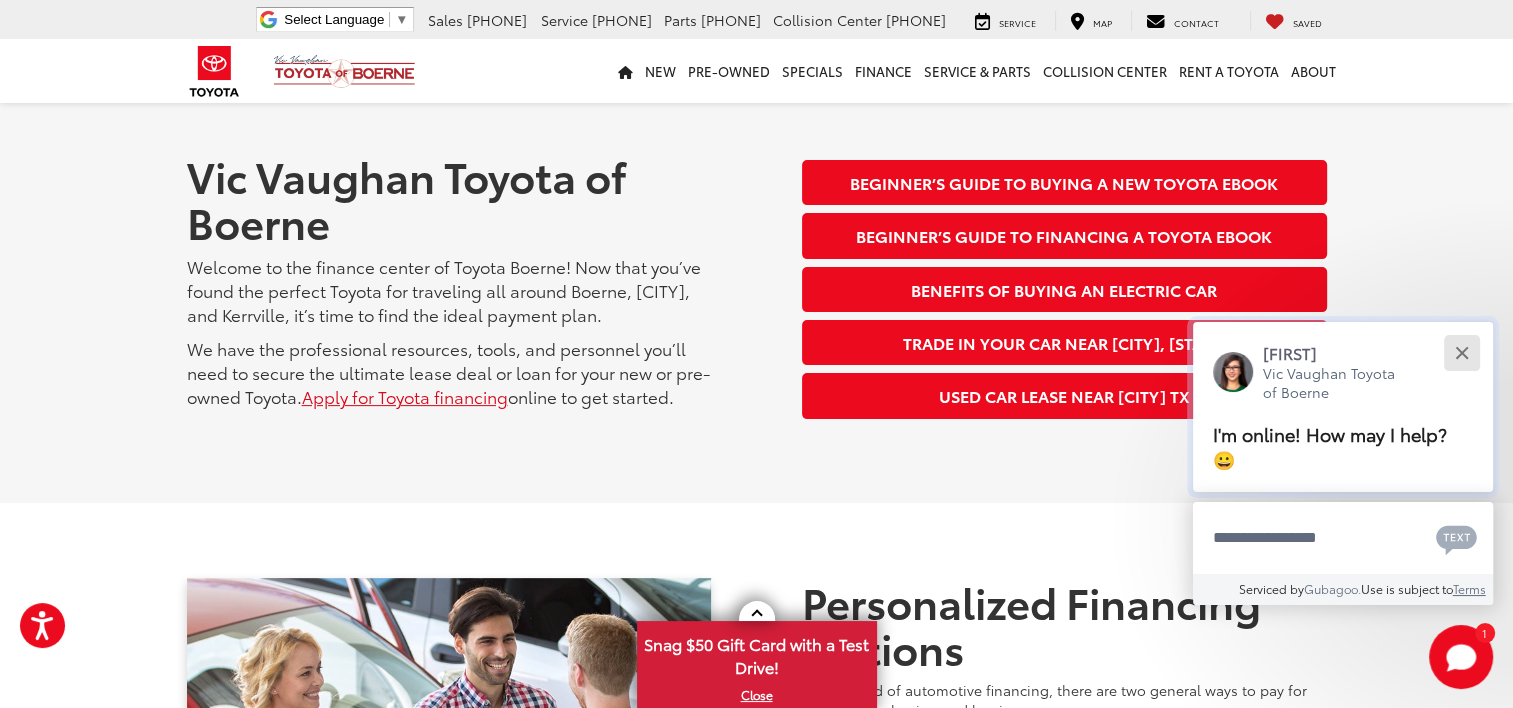 click at bounding box center [1461, 353] 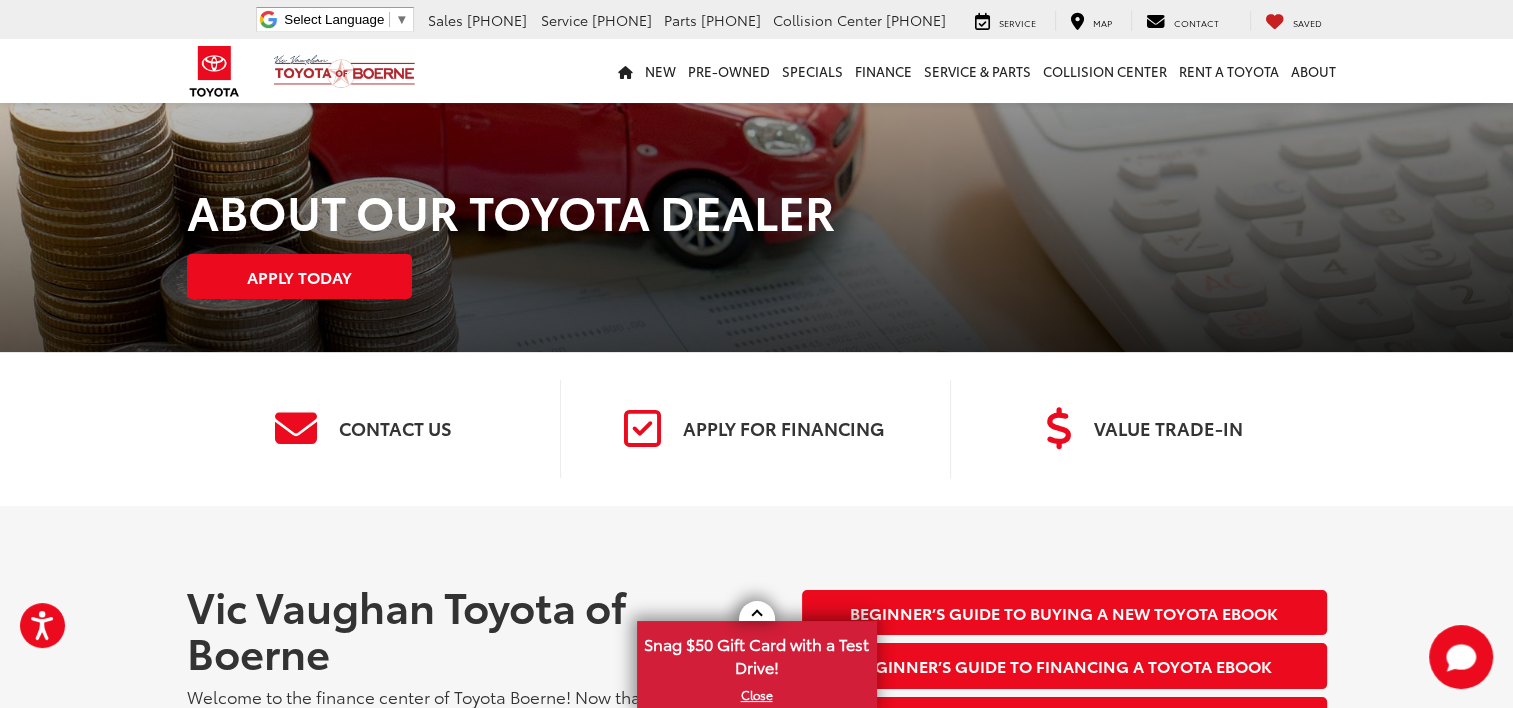 scroll, scrollTop: 100, scrollLeft: 0, axis: vertical 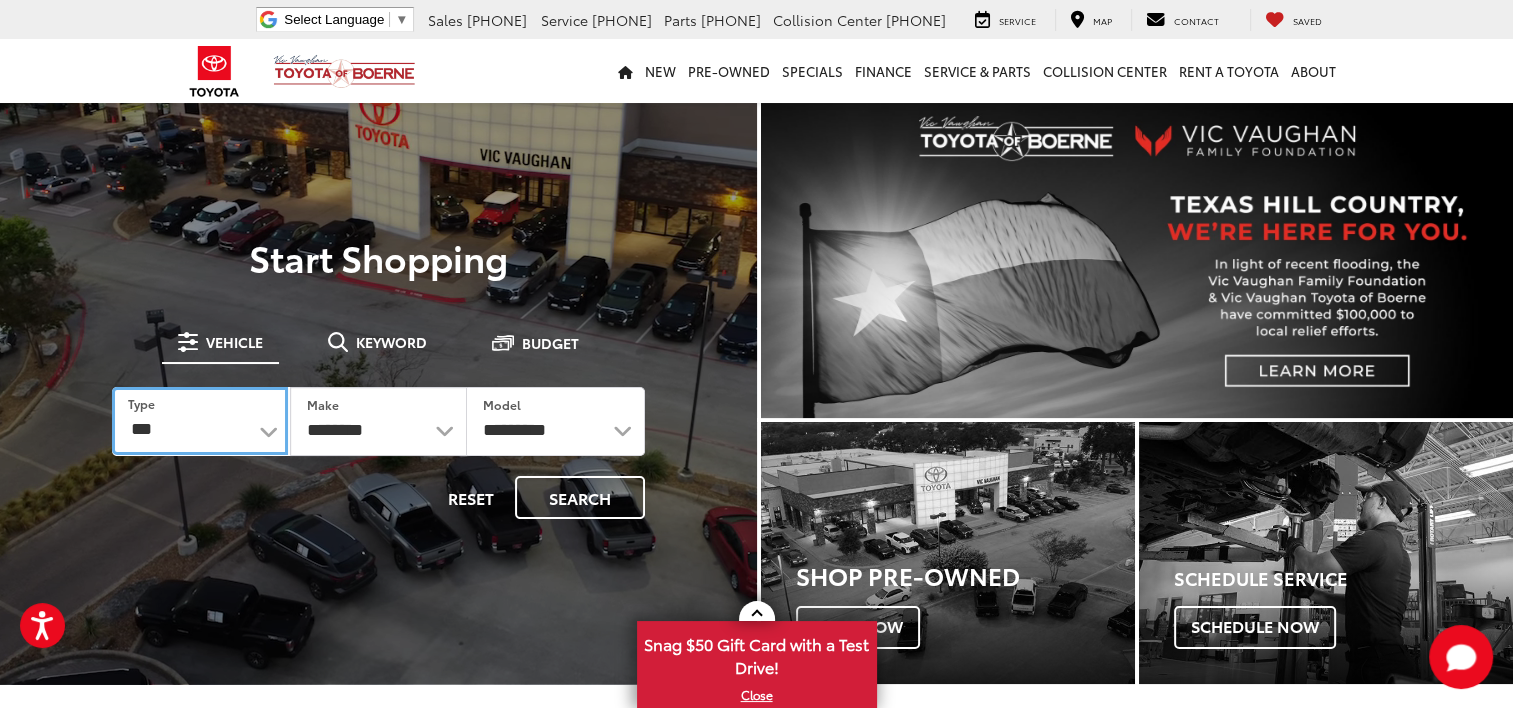 click on "***
***
****
*********" at bounding box center [200, 420] 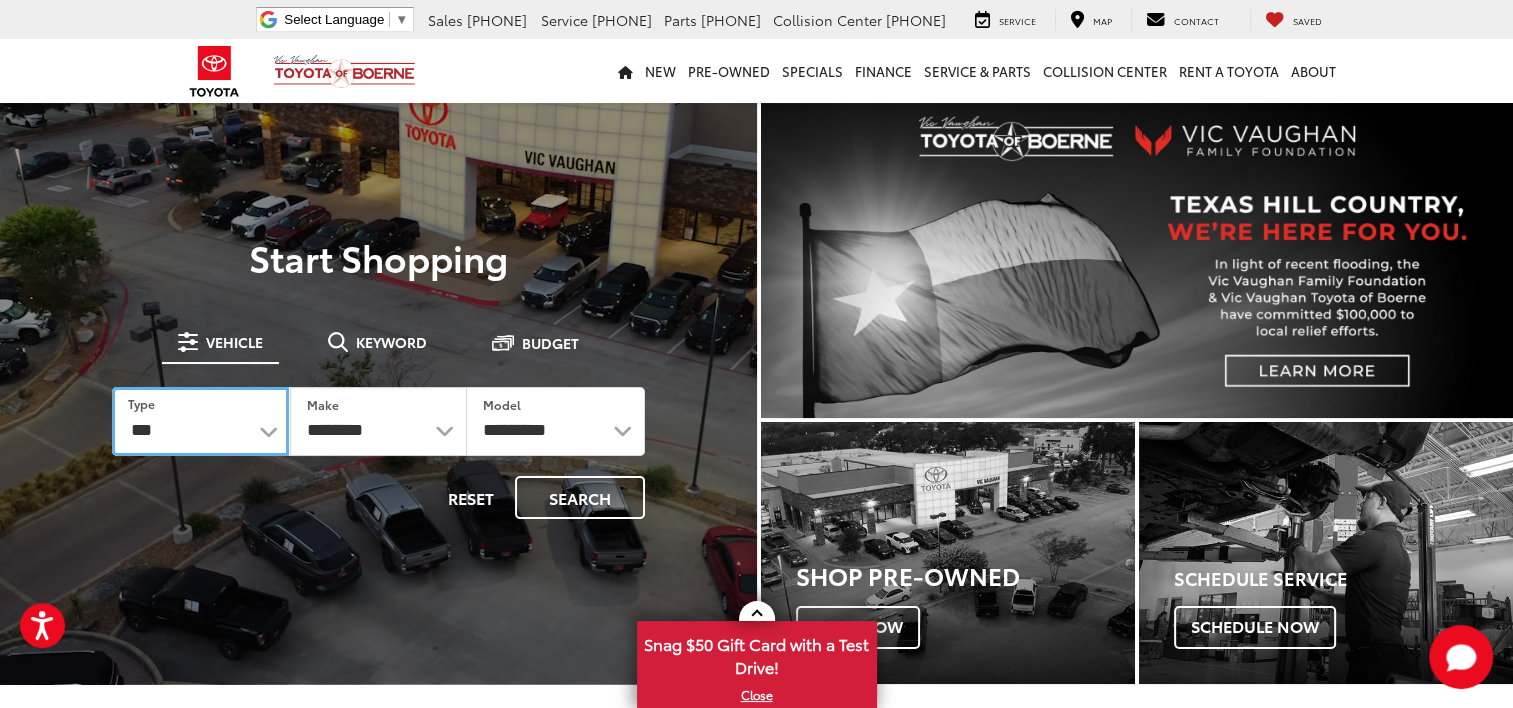 select on "******" 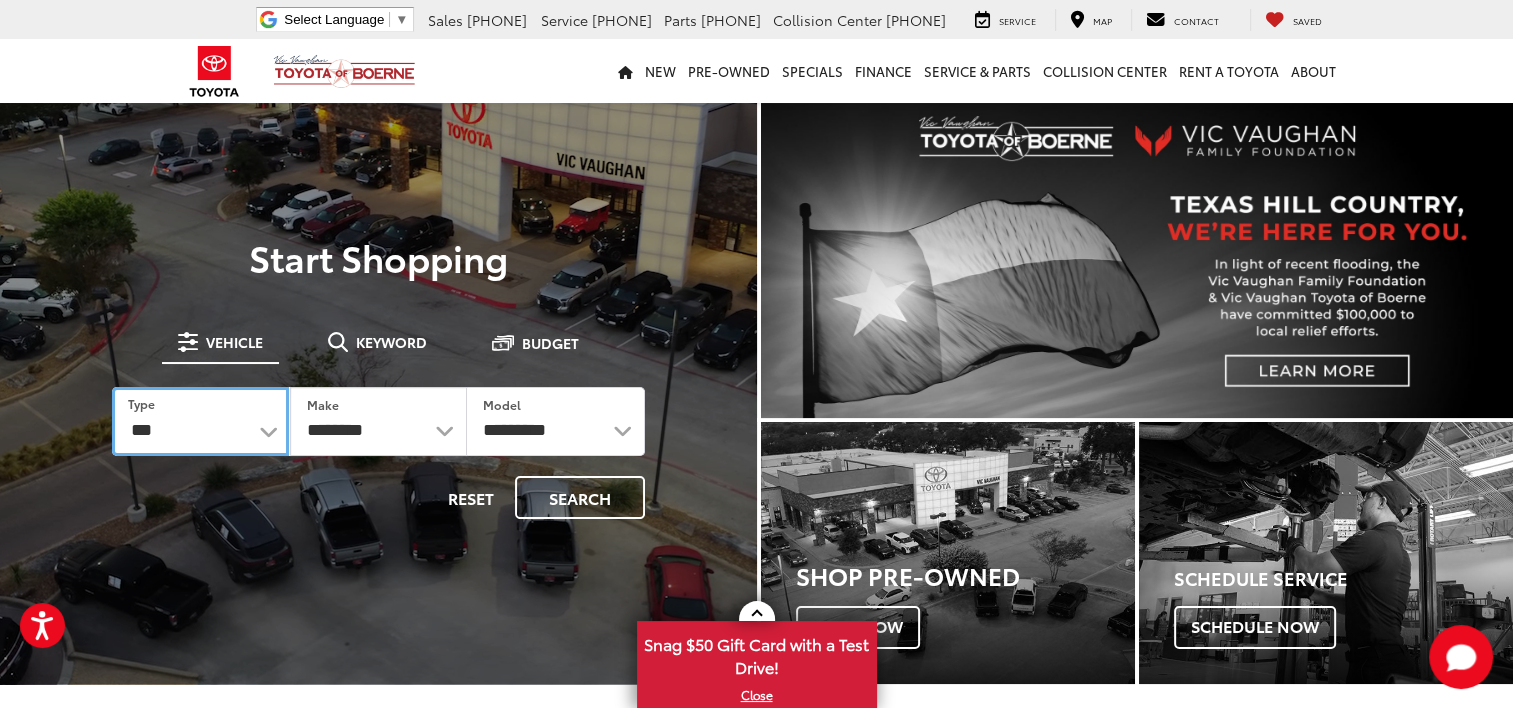 click on "***
***
****
*********" at bounding box center [200, 421] 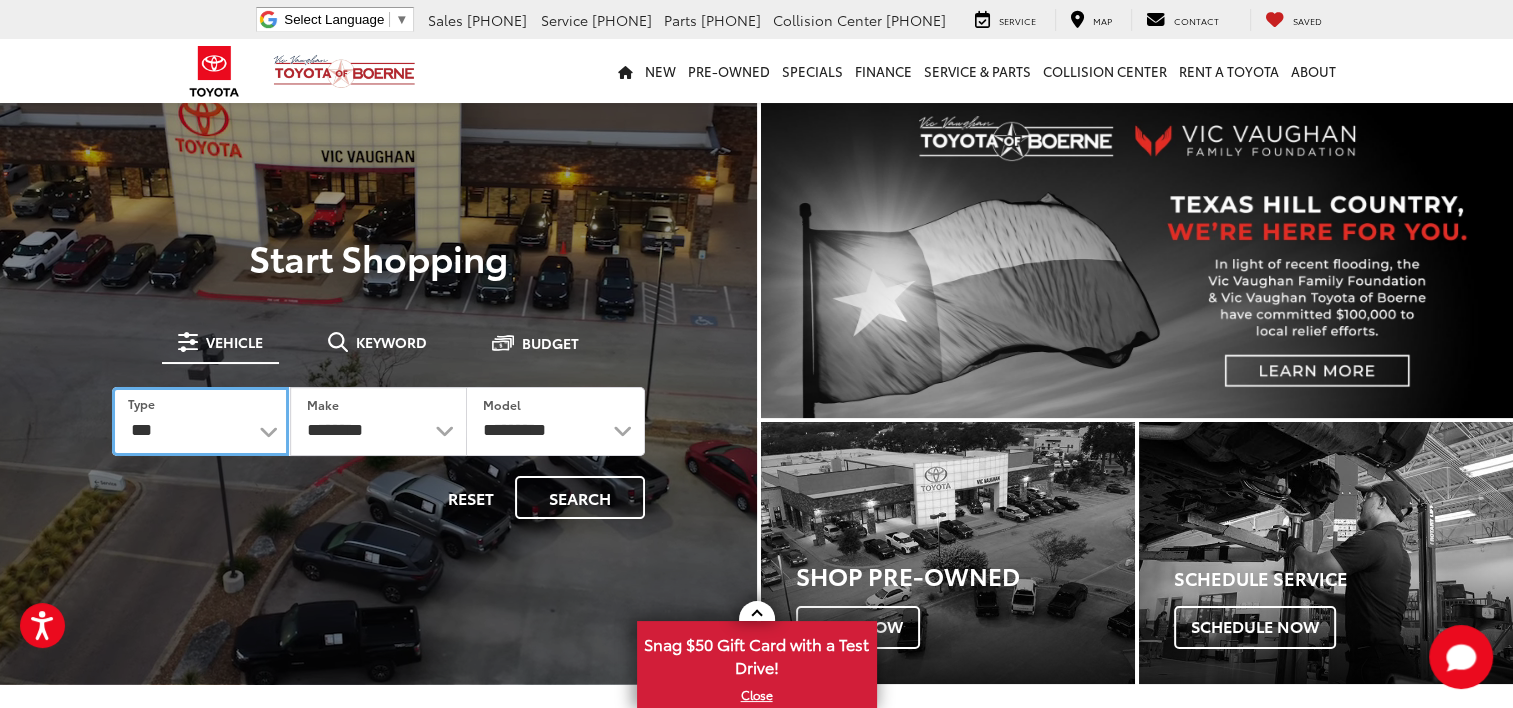 select on "******" 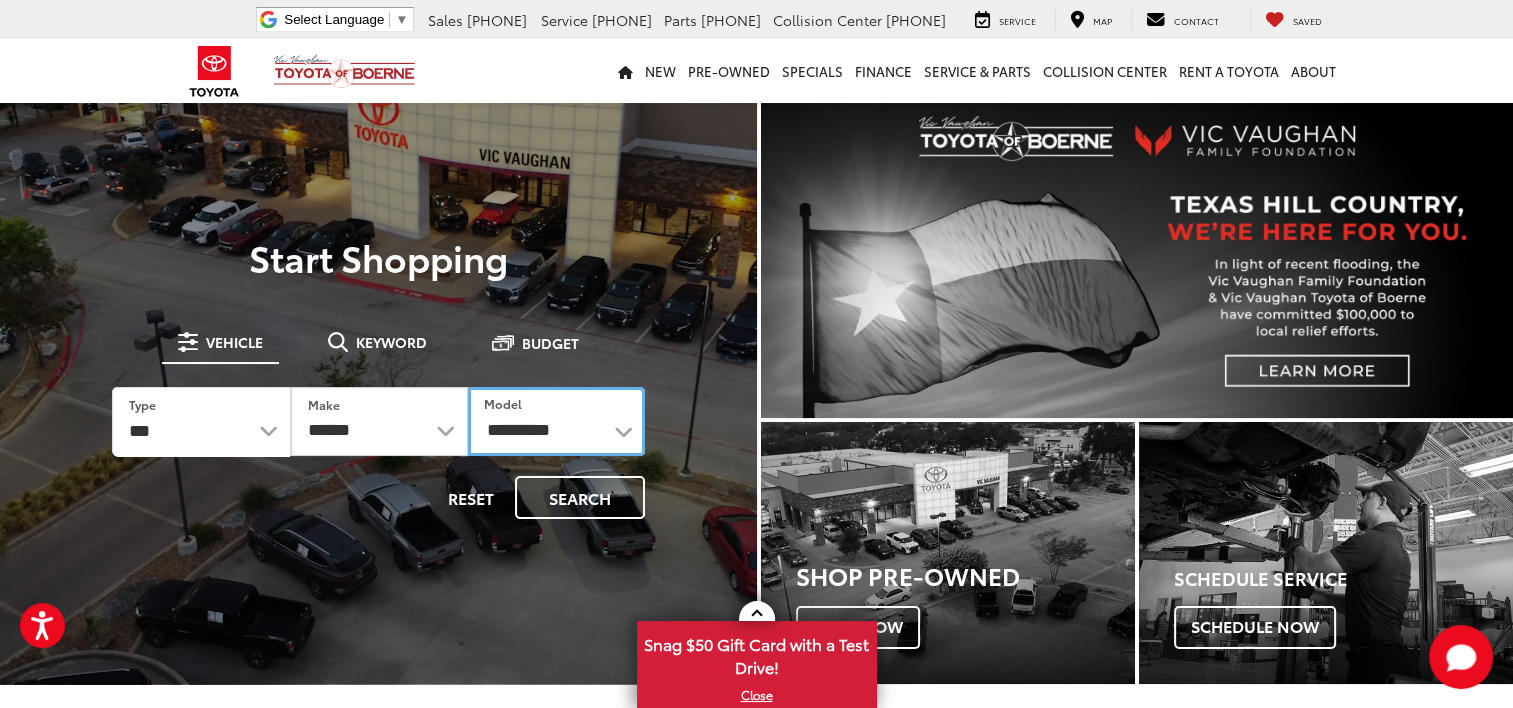 click on "**********" at bounding box center (556, 421) 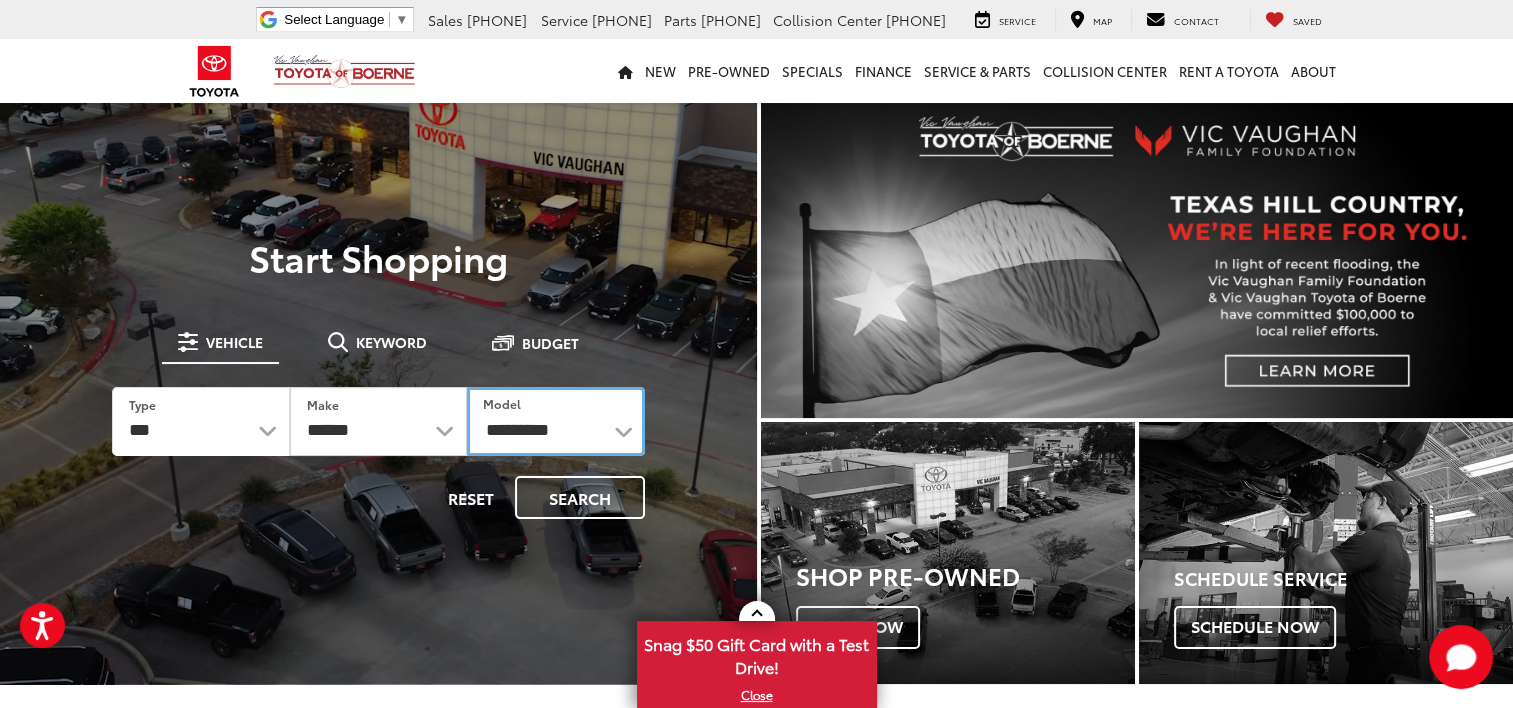 select on "*******" 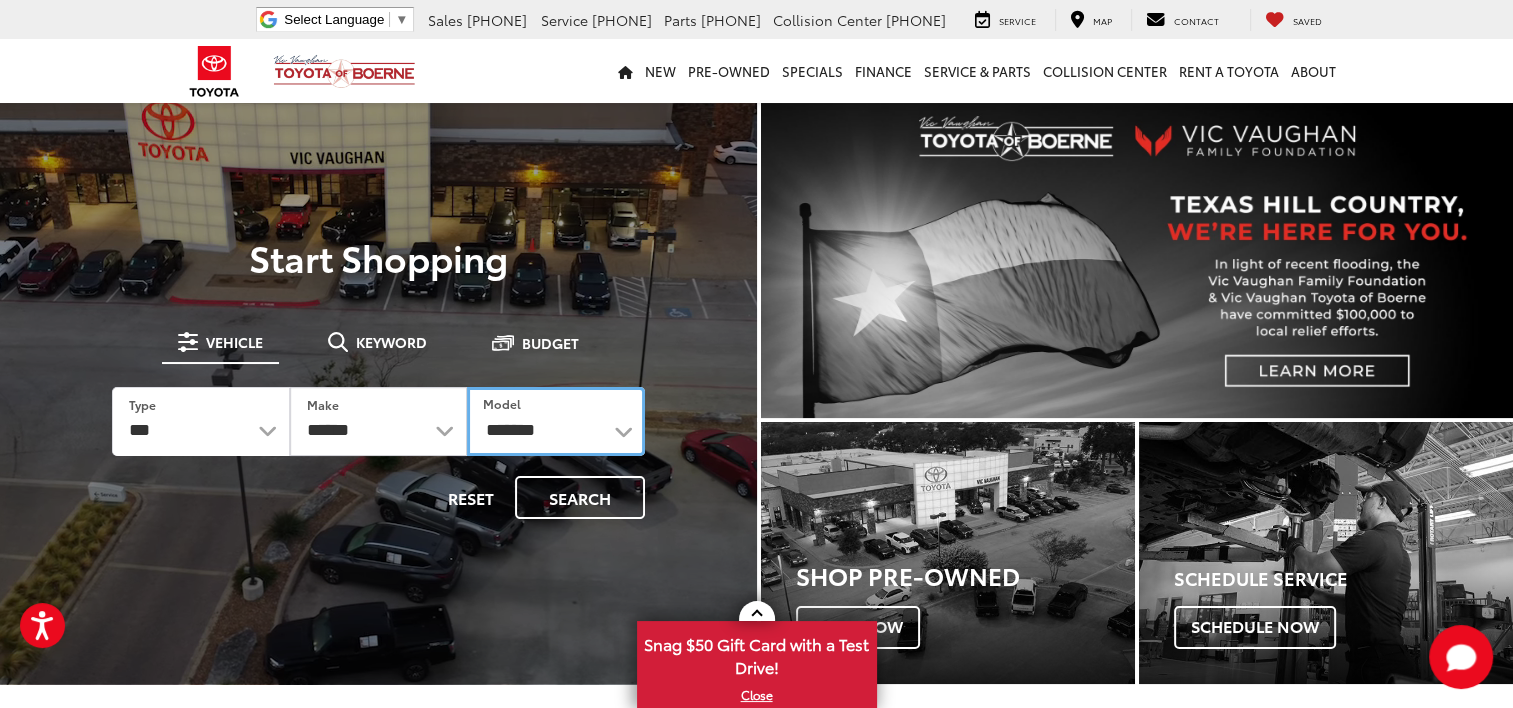 click on "**********" at bounding box center [555, 421] 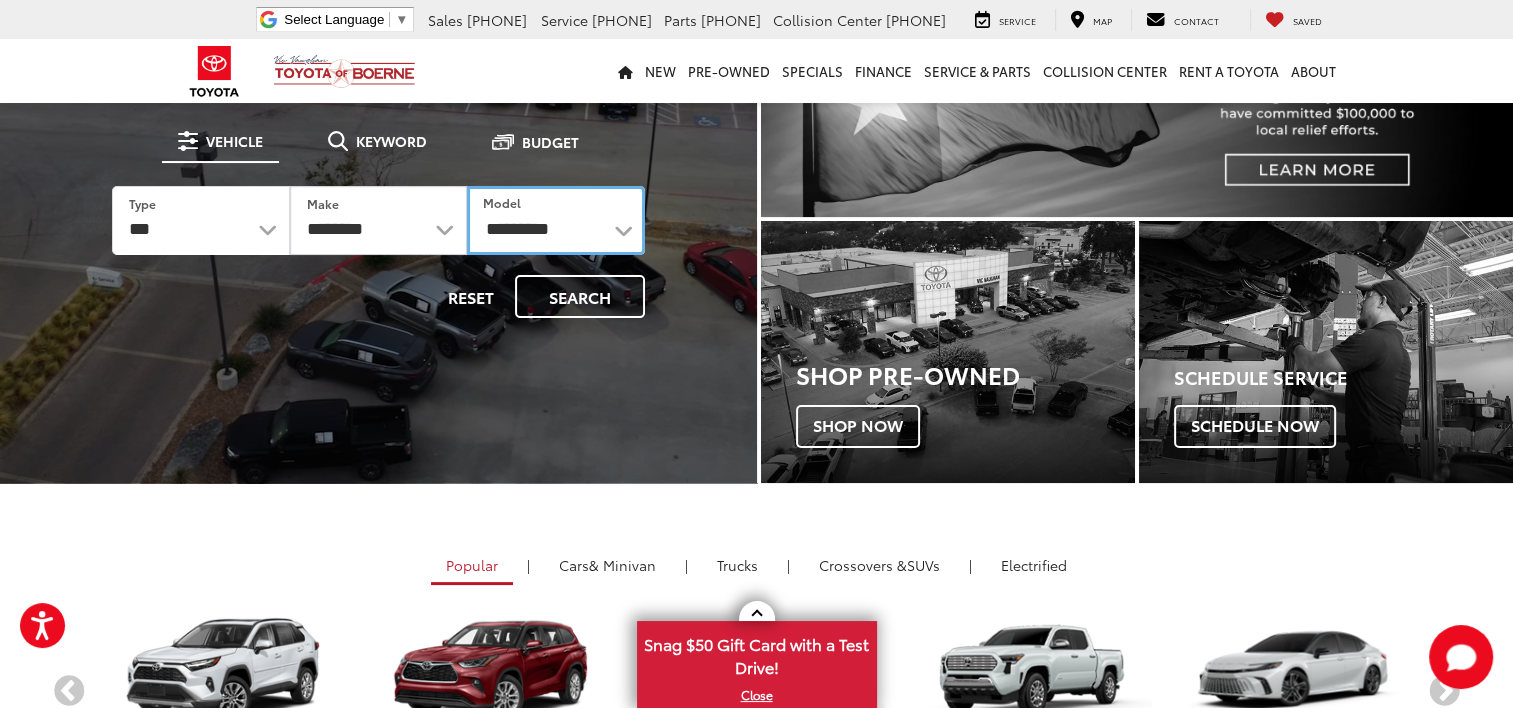 scroll, scrollTop: 300, scrollLeft: 0, axis: vertical 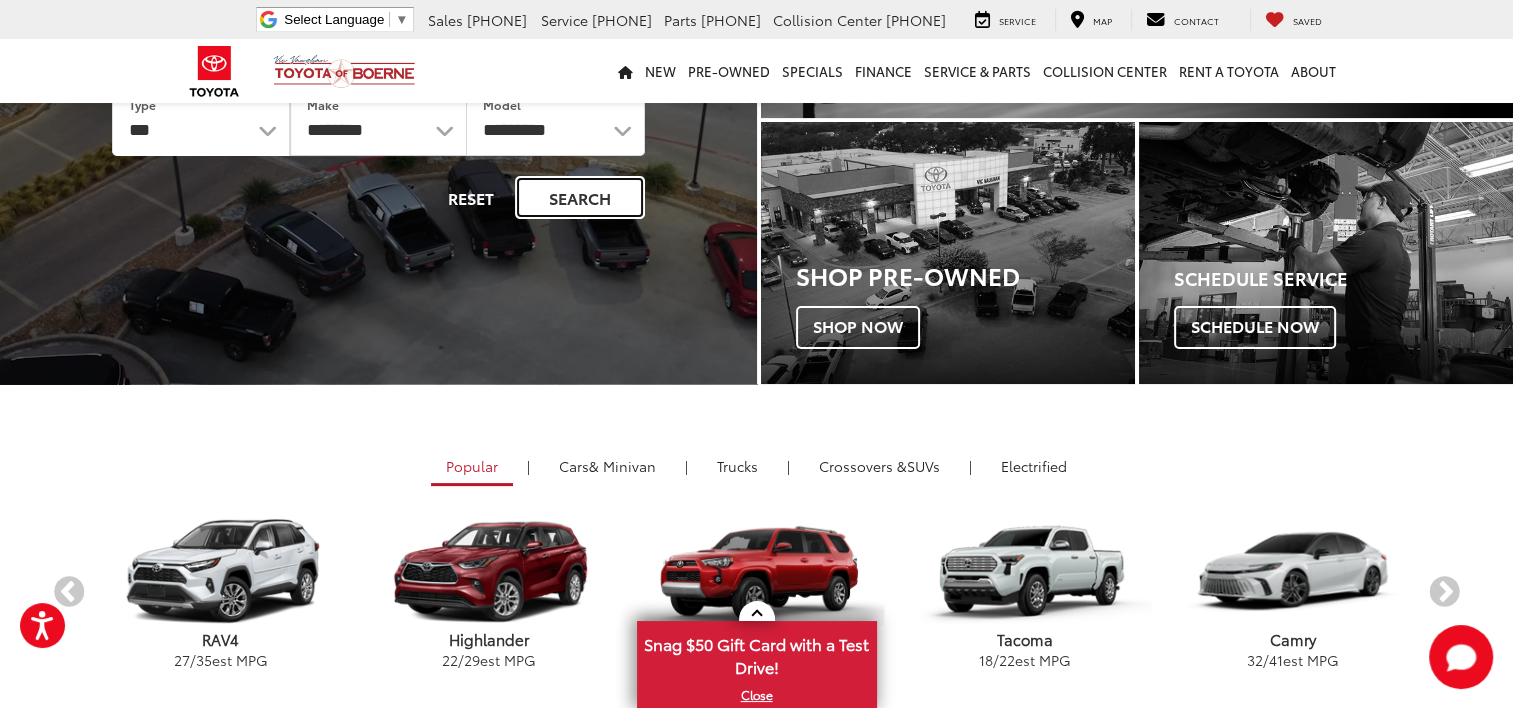 click on "Search" at bounding box center (580, 197) 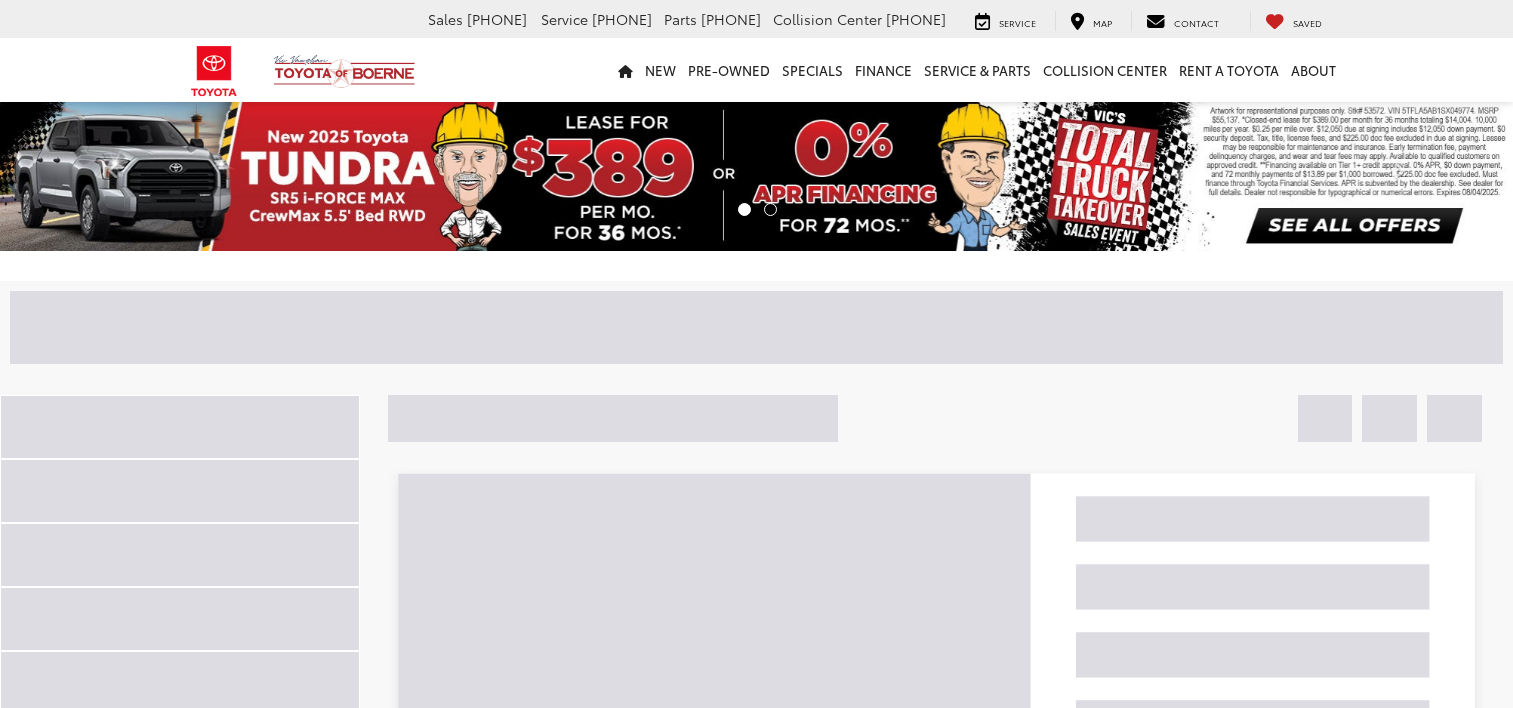scroll, scrollTop: 0, scrollLeft: 0, axis: both 